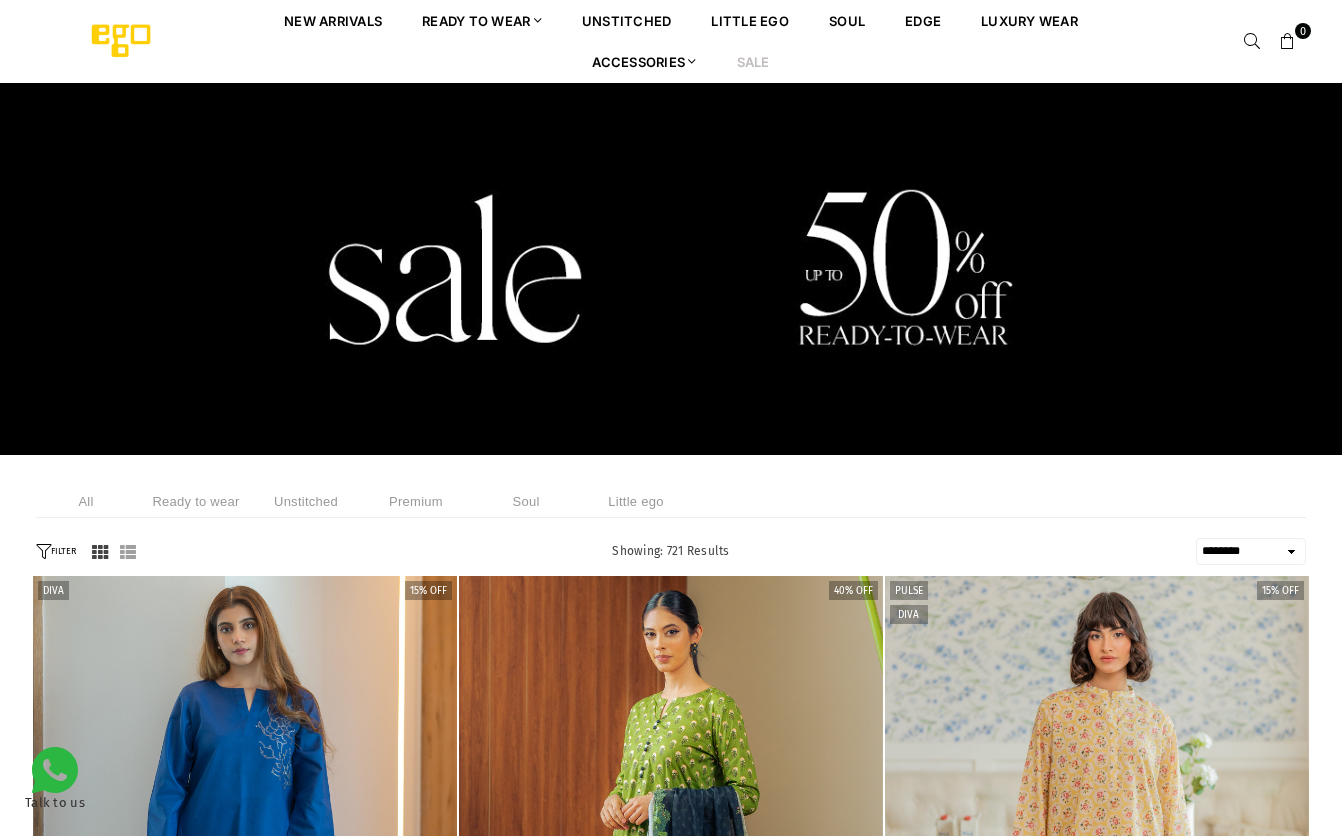 select on "******" 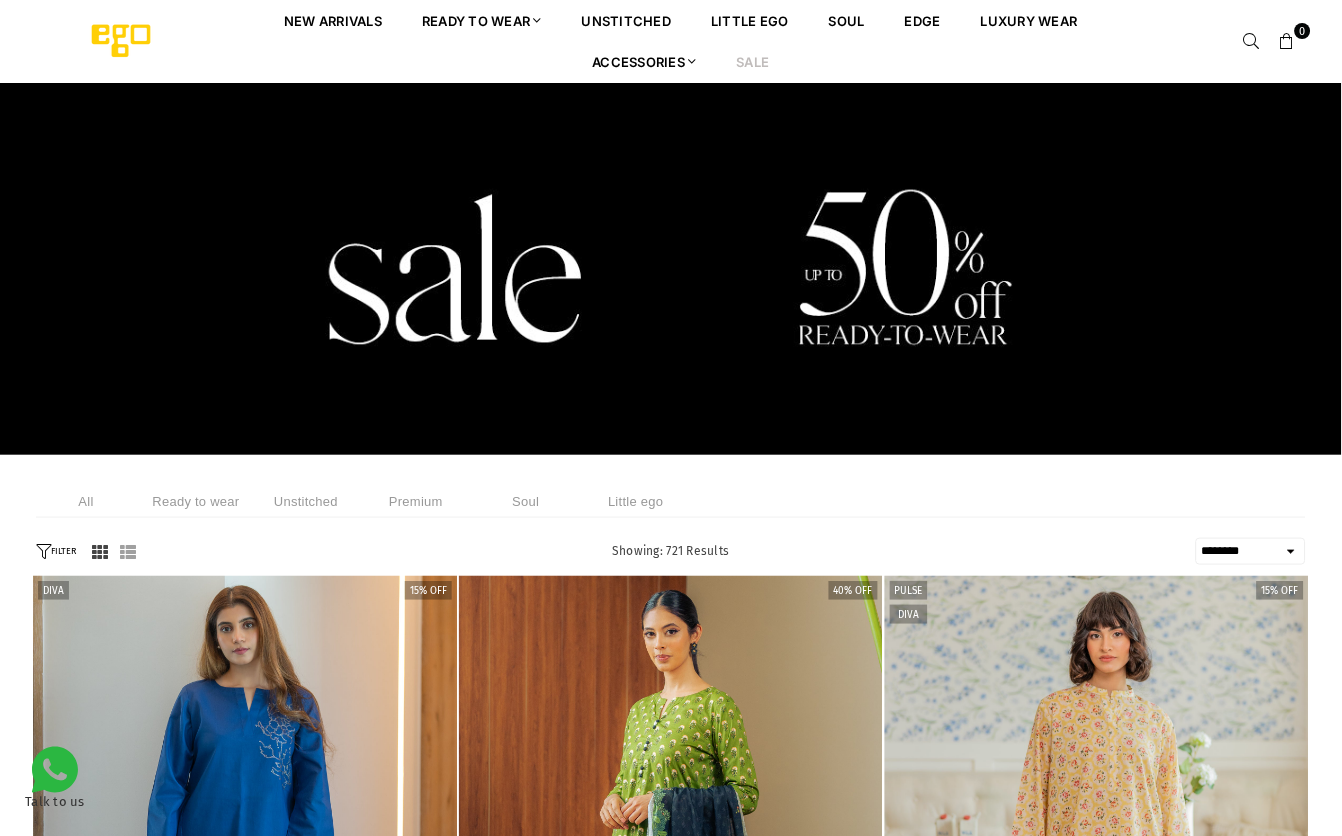 scroll, scrollTop: 53, scrollLeft: 0, axis: vertical 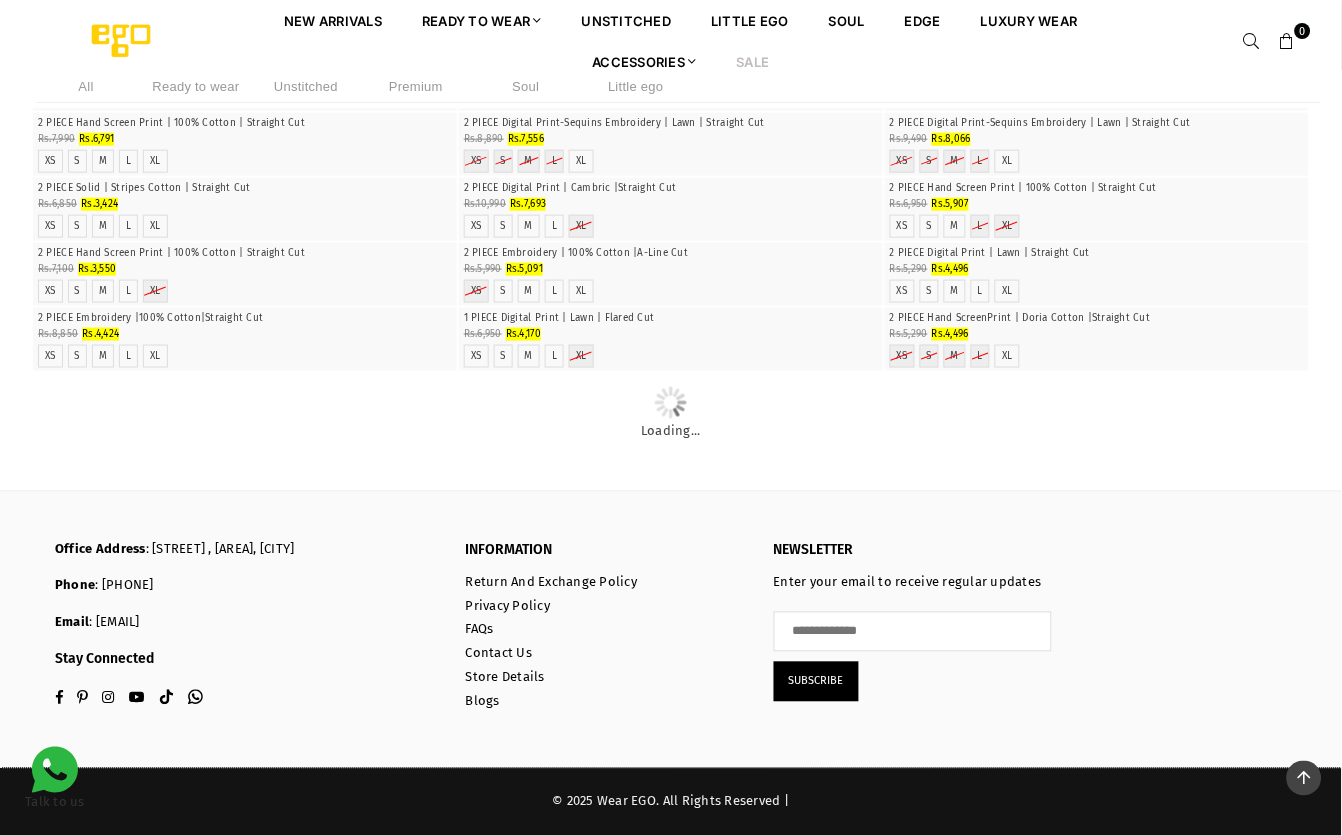 click at bounding box center [671, 113] 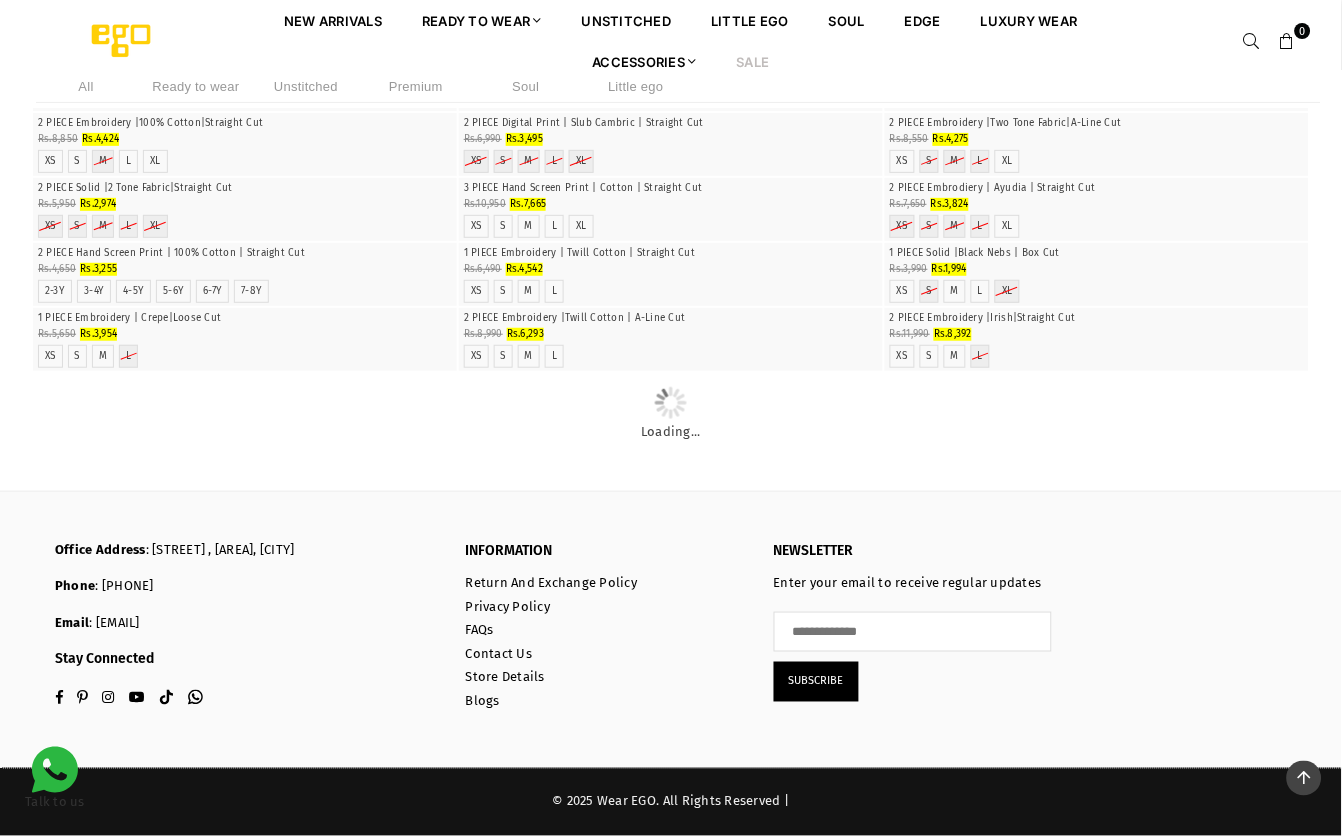 scroll, scrollTop: 28461, scrollLeft: 0, axis: vertical 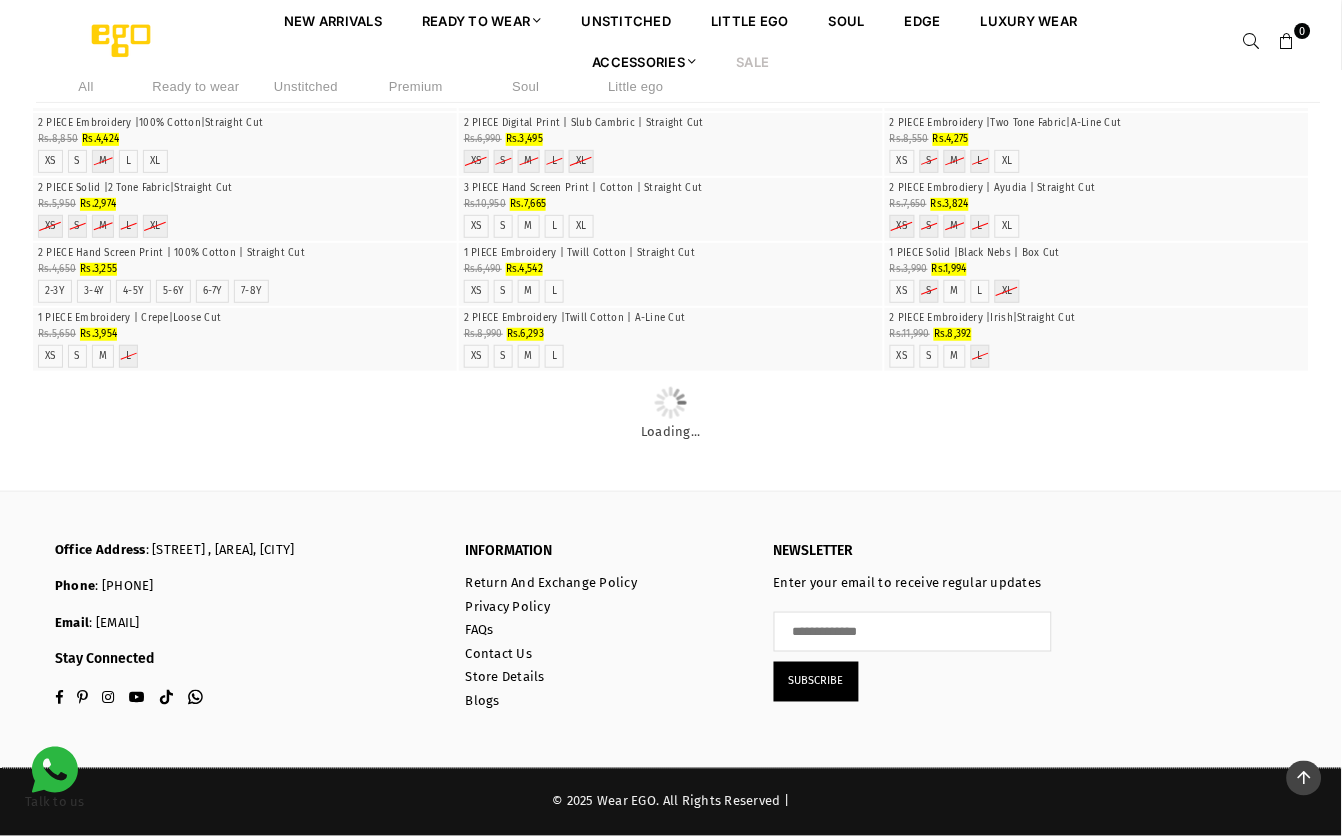 click on "Unstitched" at bounding box center (306, 86) 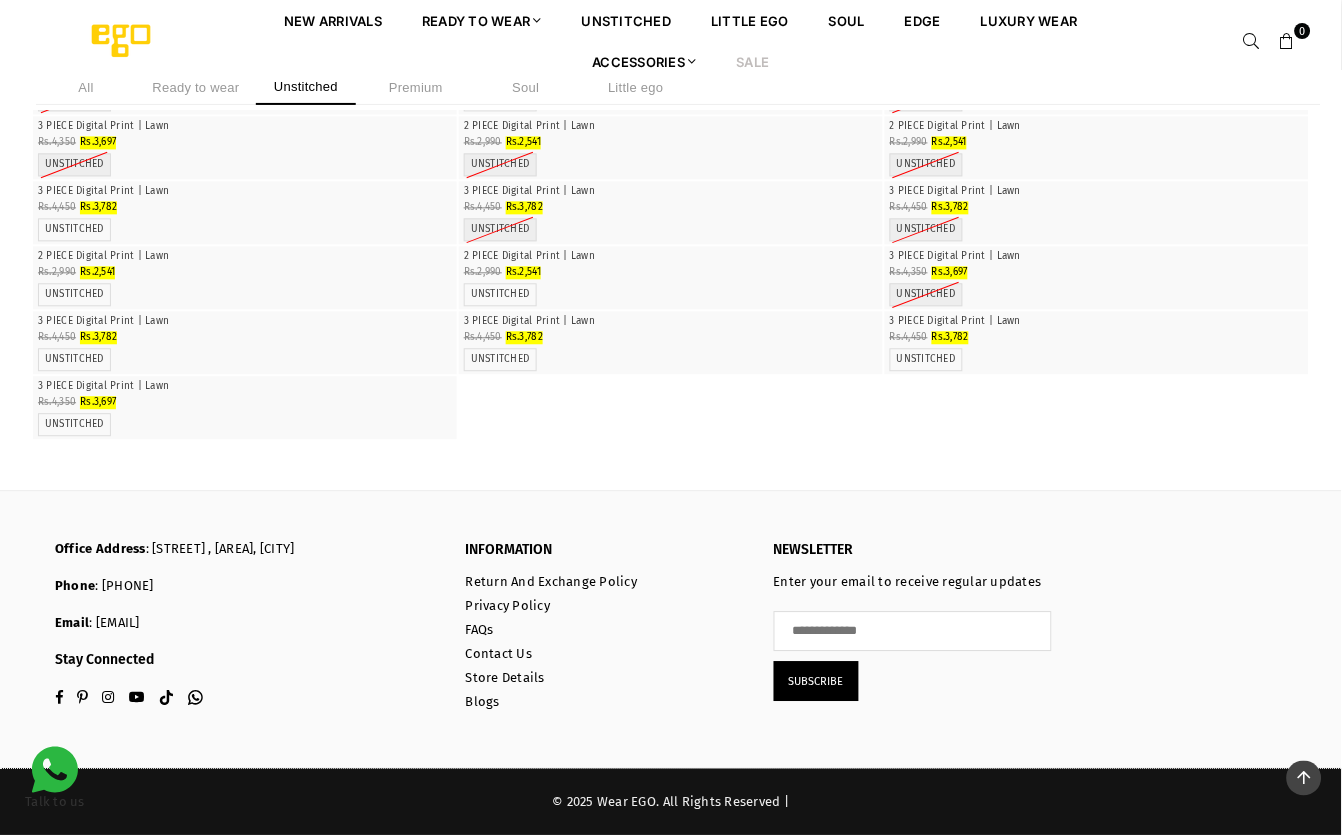 scroll, scrollTop: 8242, scrollLeft: 0, axis: vertical 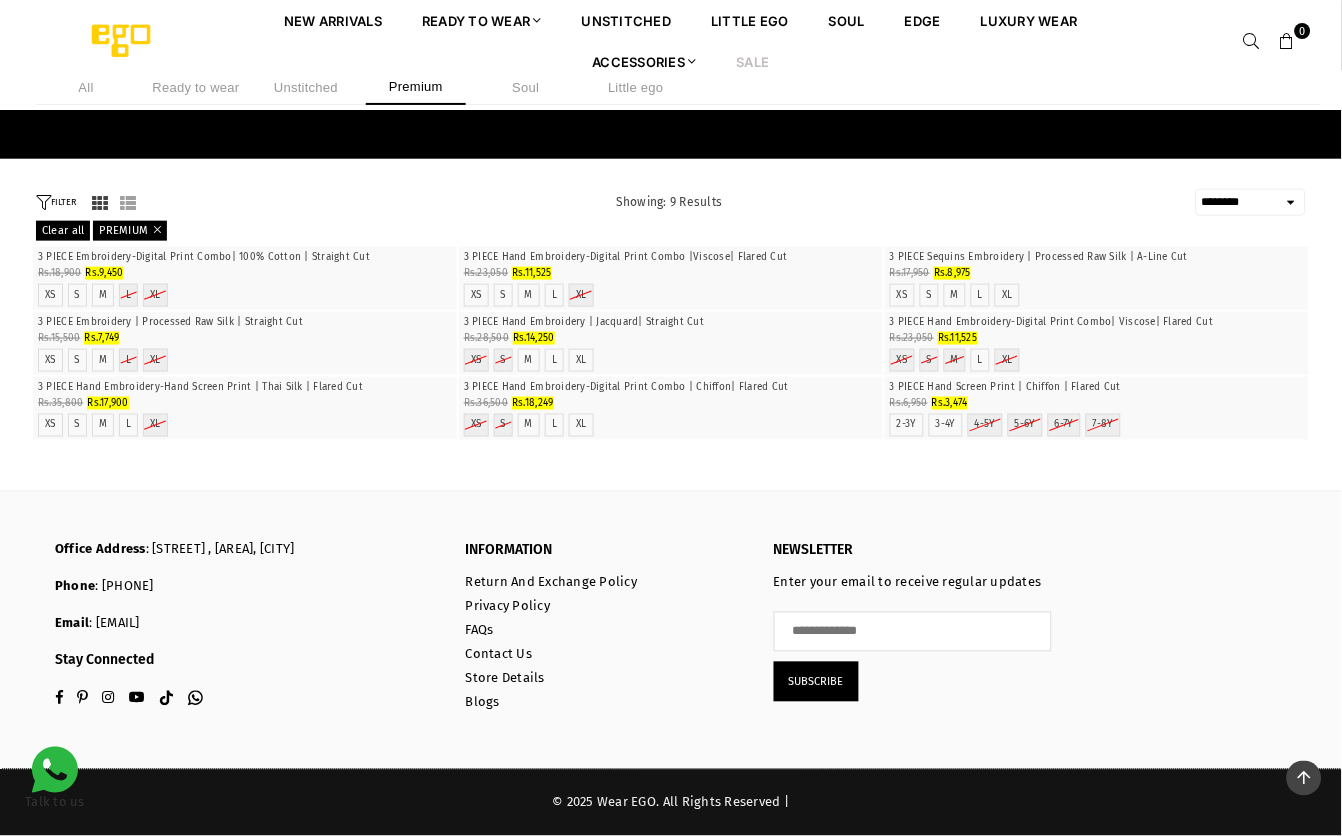 click on "Sale" at bounding box center [753, 61] 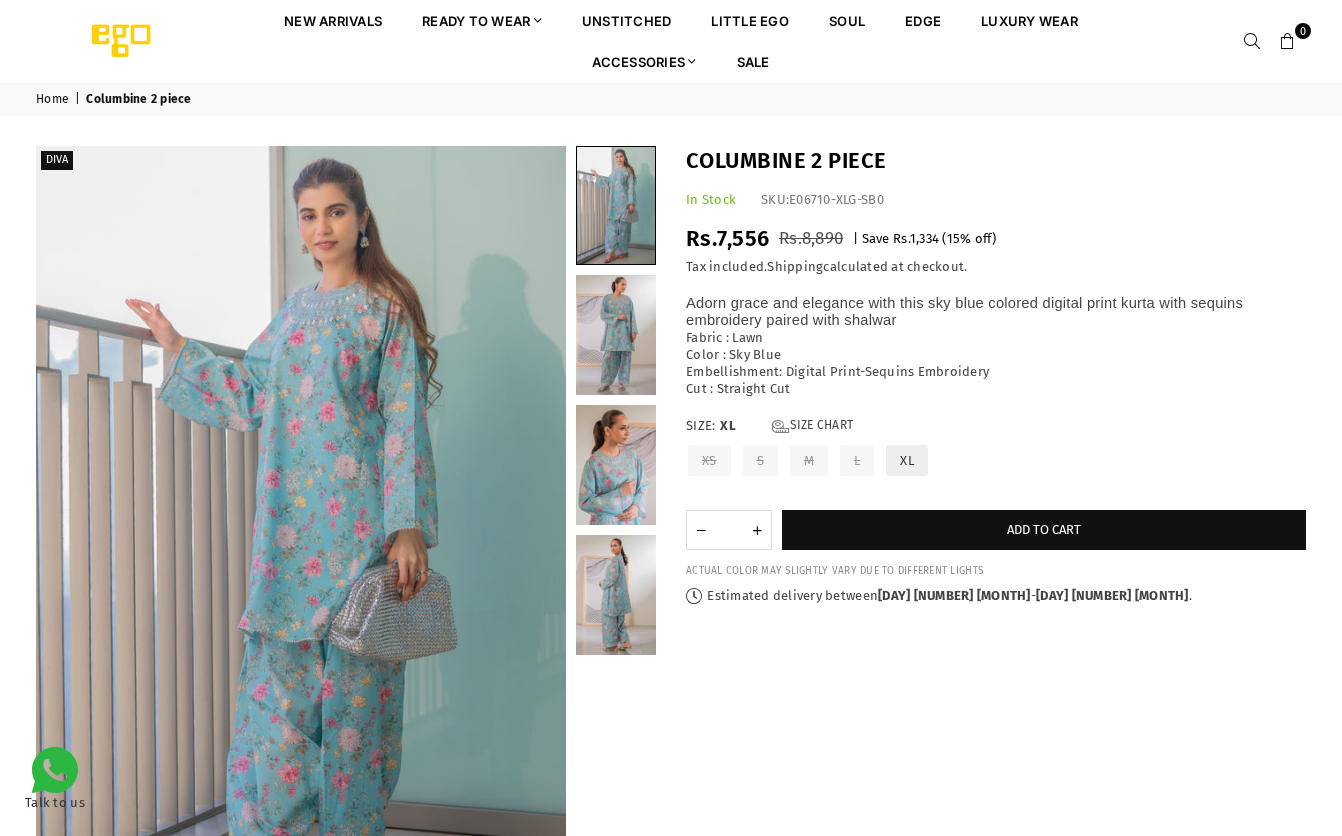 scroll, scrollTop: 0, scrollLeft: 0, axis: both 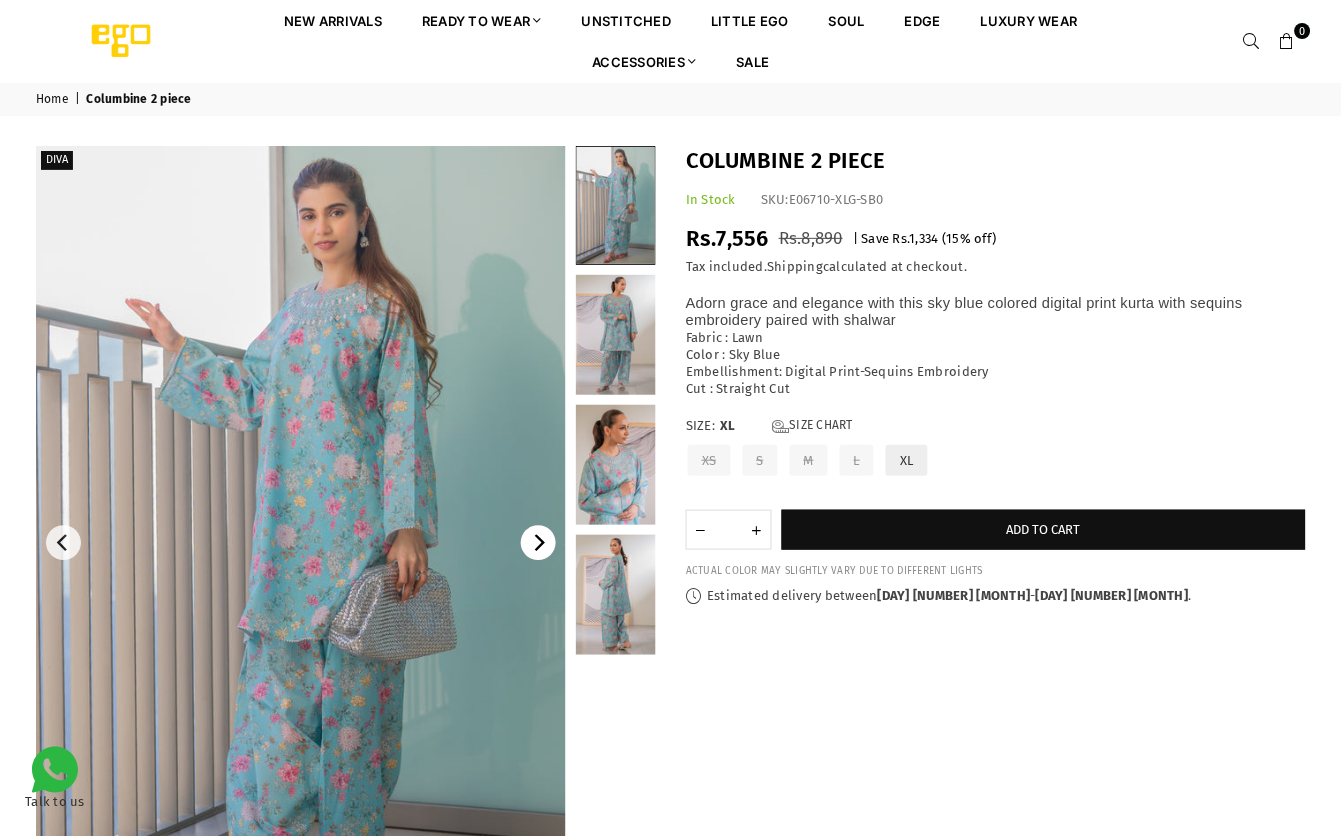 click at bounding box center (538, 543) 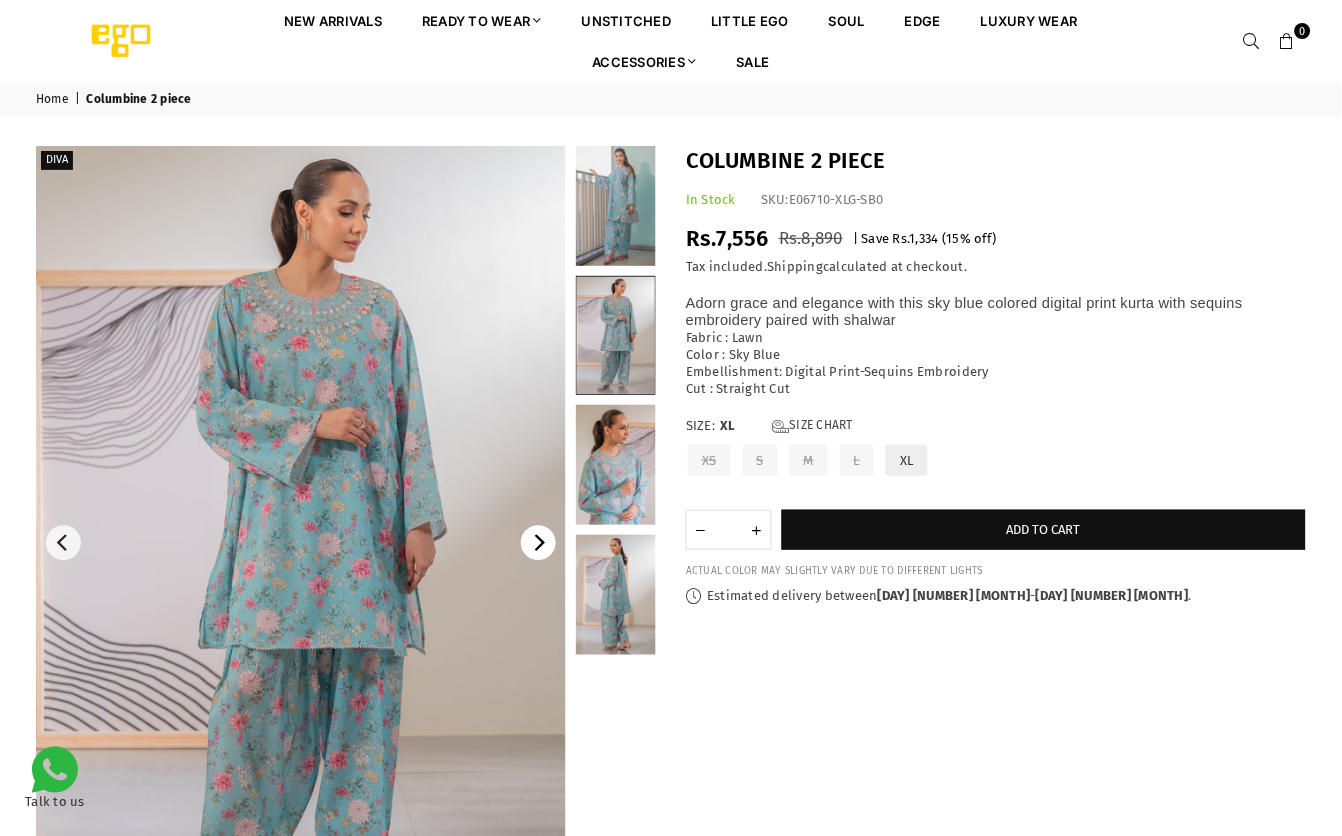 click 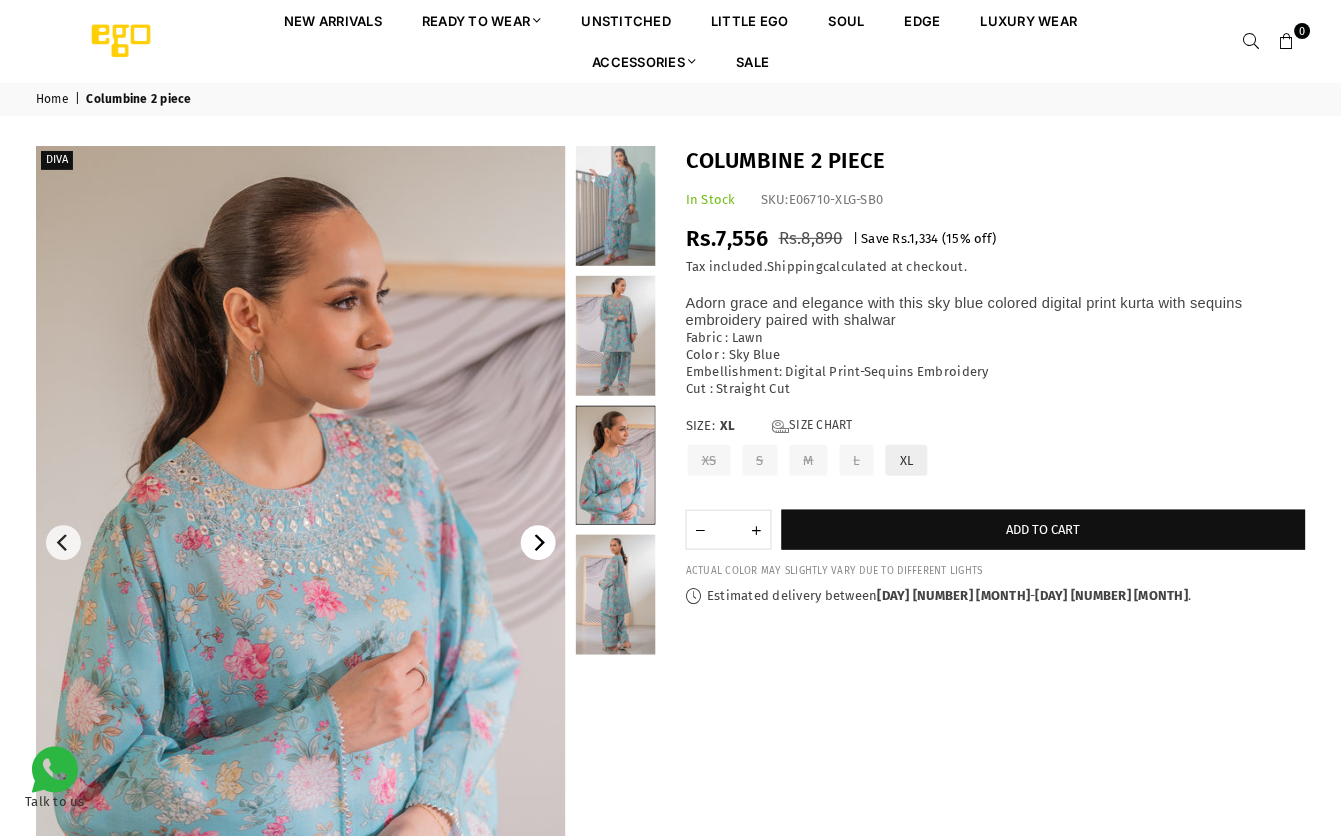 click 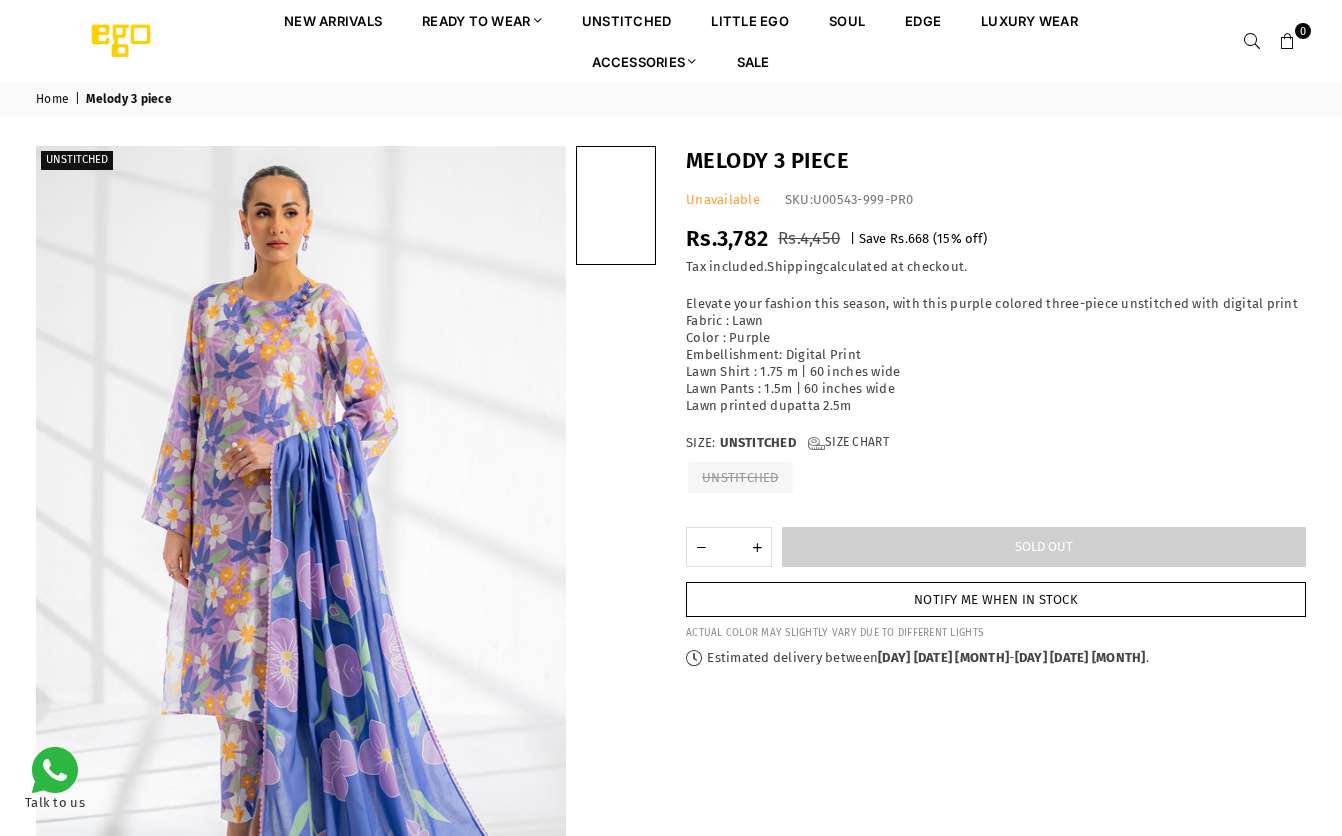 click on "Notify me when in stock" at bounding box center [996, 599] 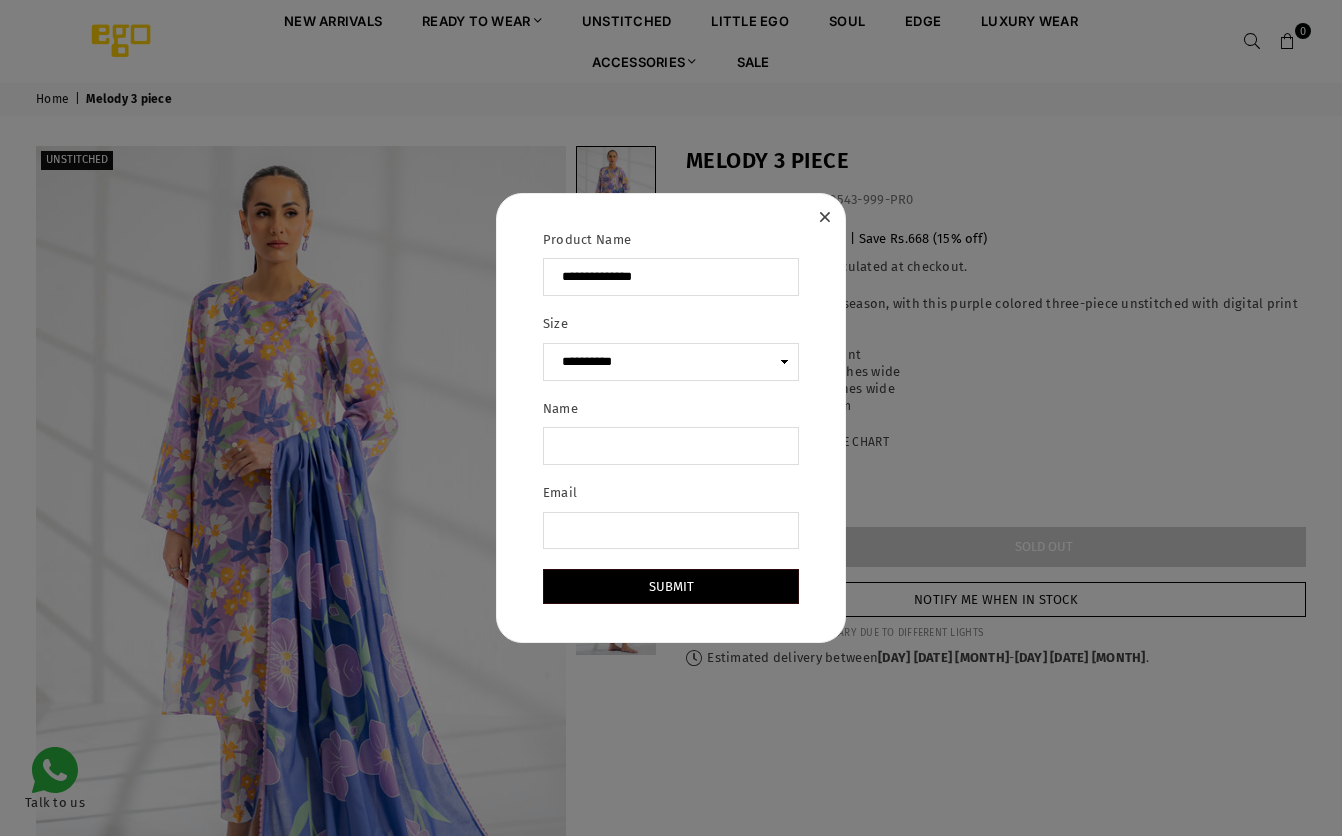 scroll, scrollTop: 0, scrollLeft: 0, axis: both 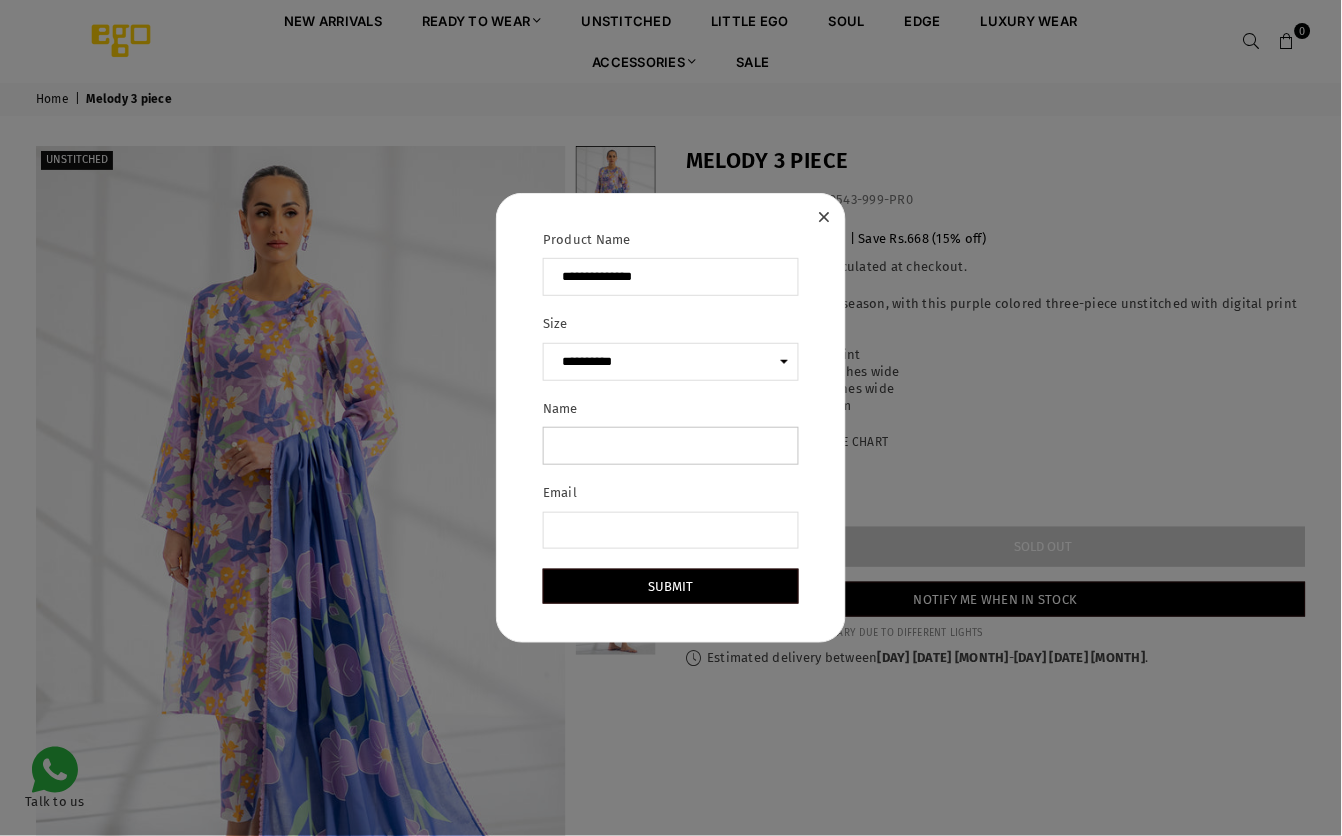 click on "Name" at bounding box center [671, 446] 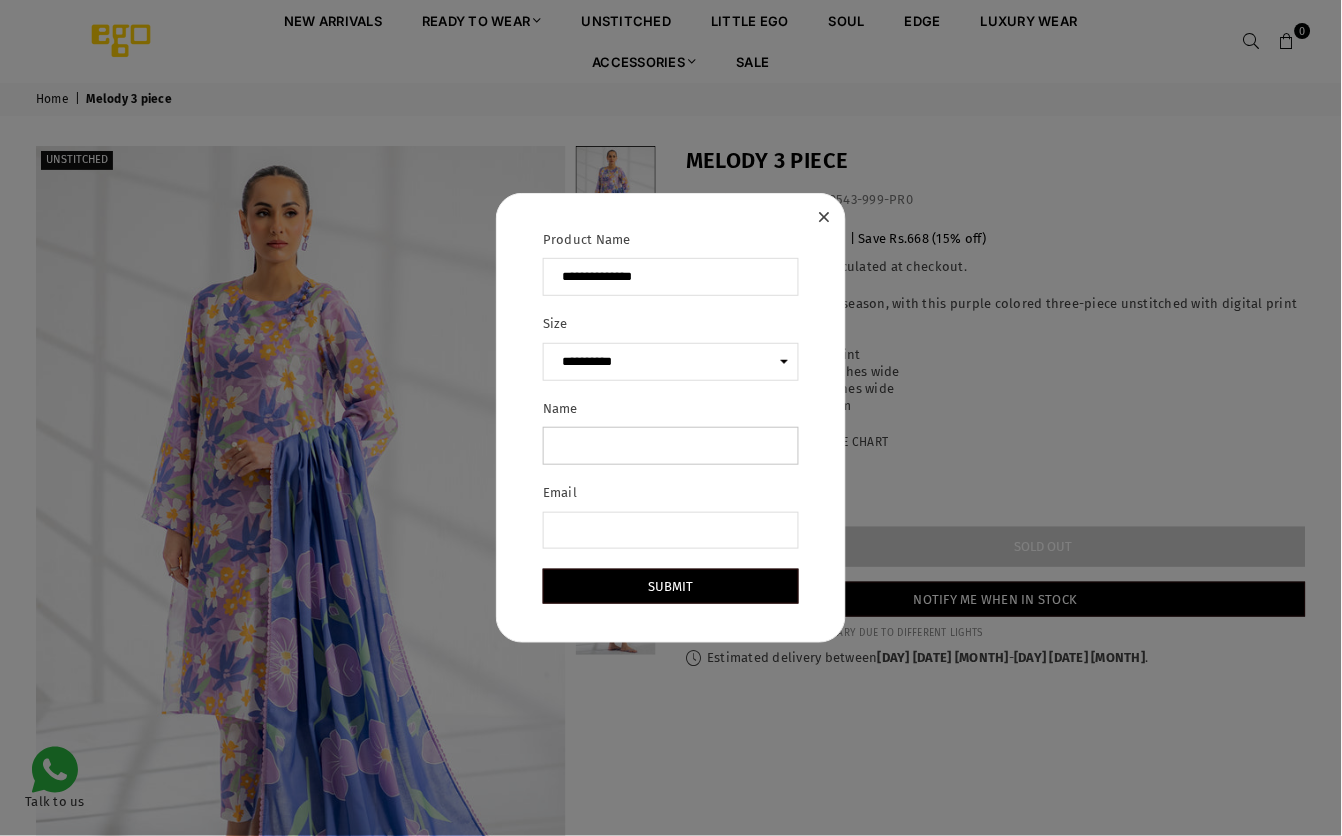 type on "******" 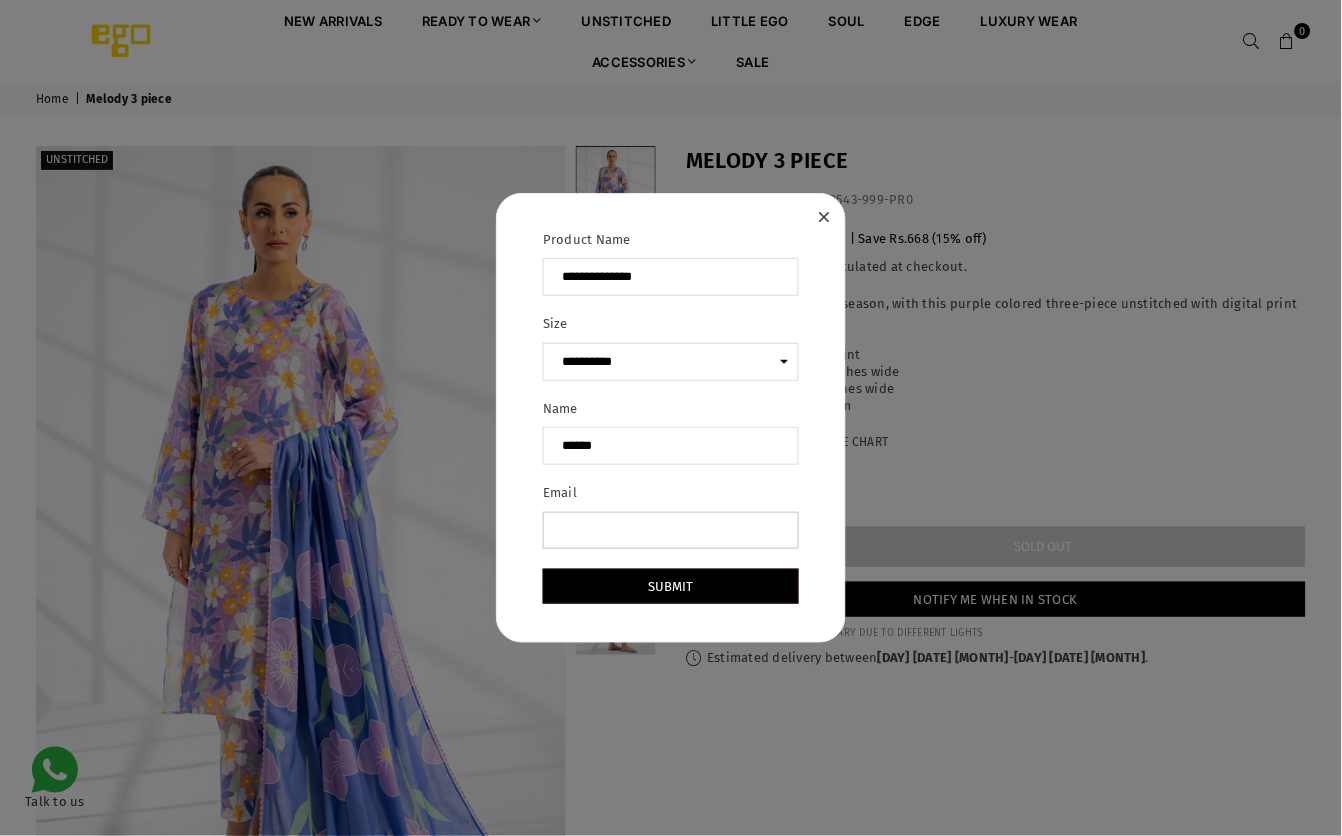 click on "Email" at bounding box center (671, 531) 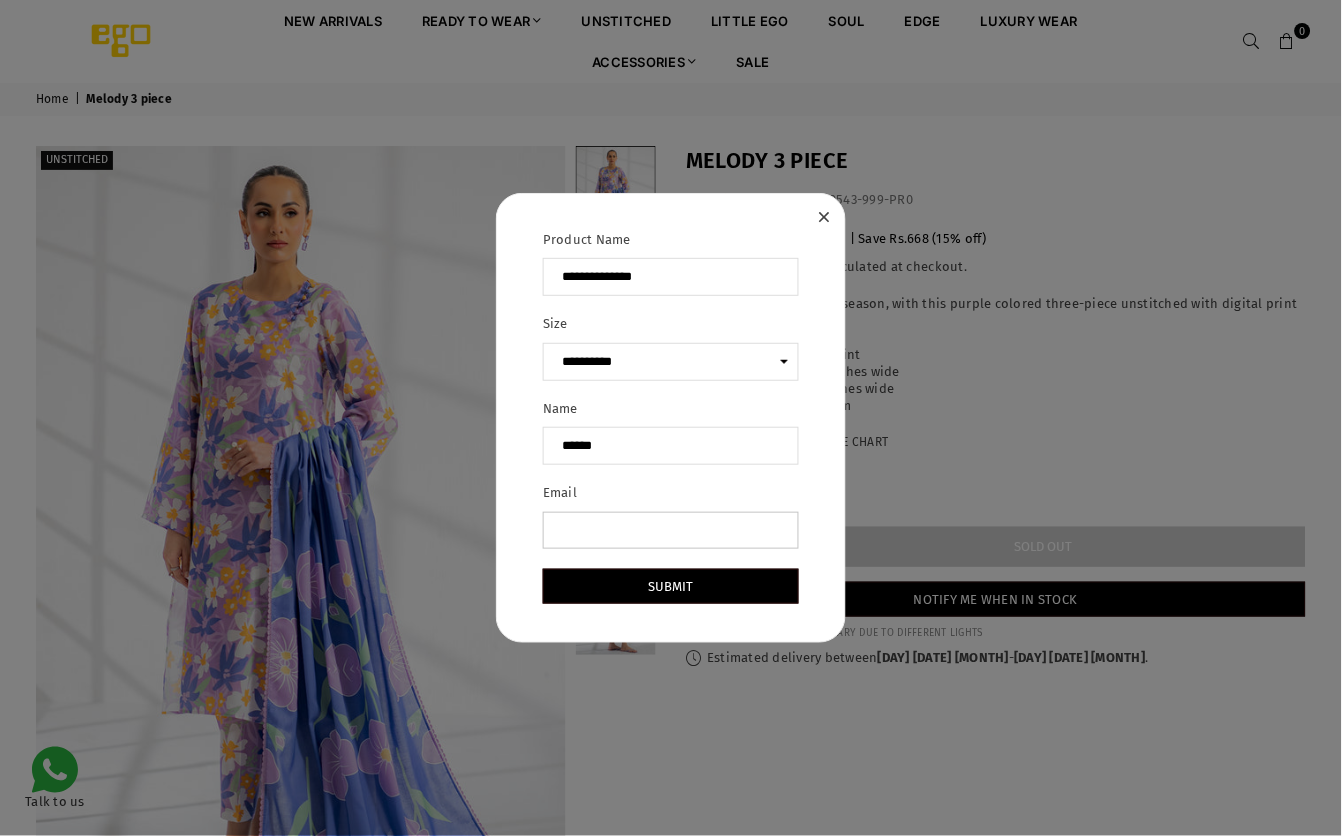type on "**********" 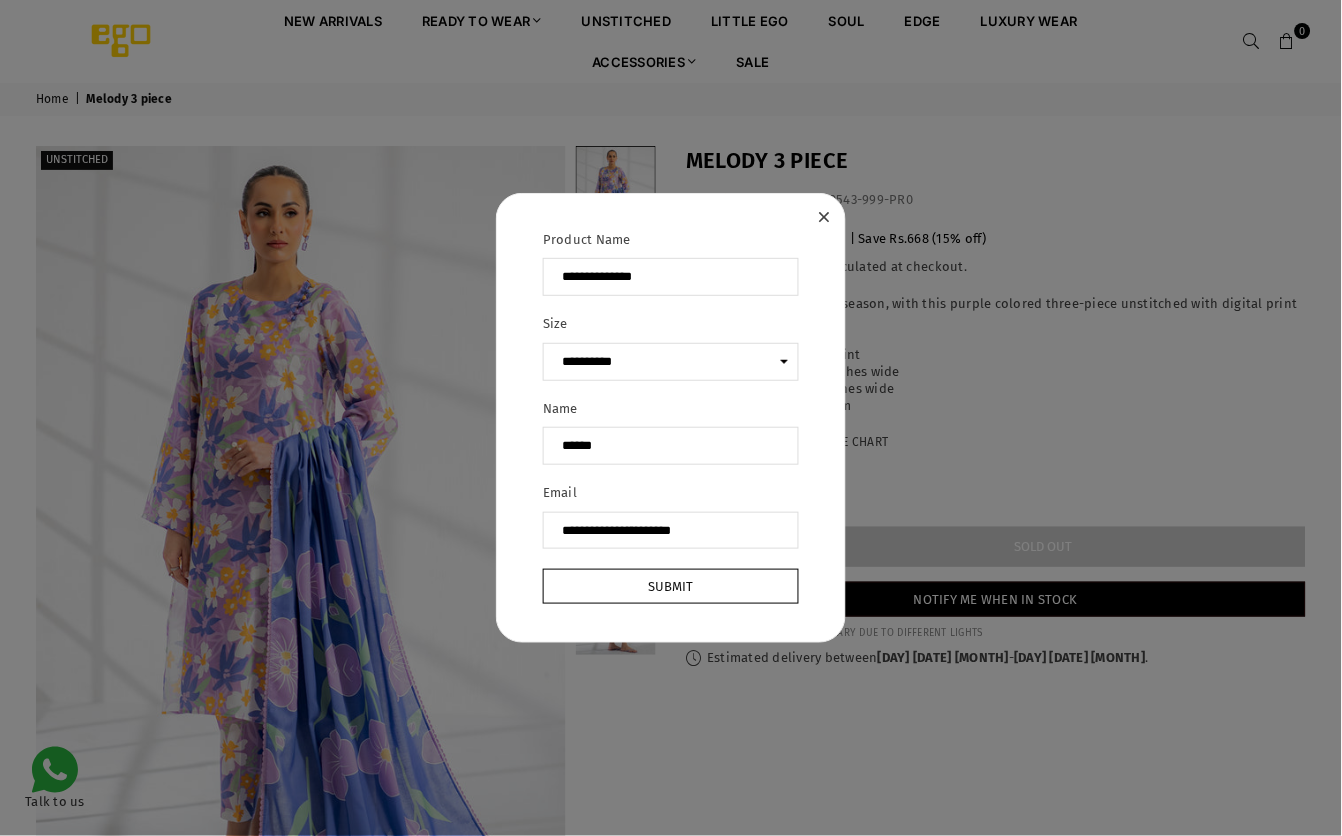 click on "Submit" at bounding box center (671, 586) 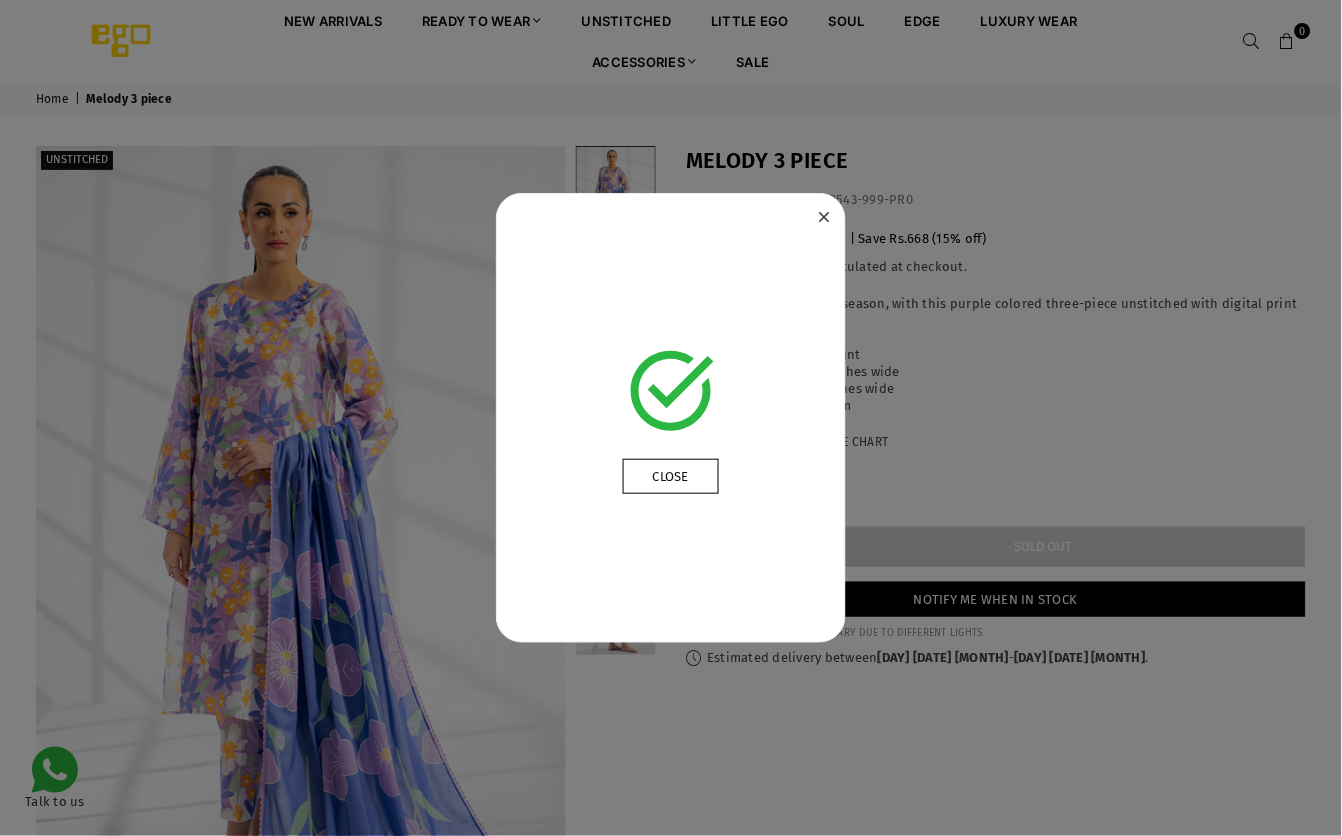 click on "Close" at bounding box center [671, 476] 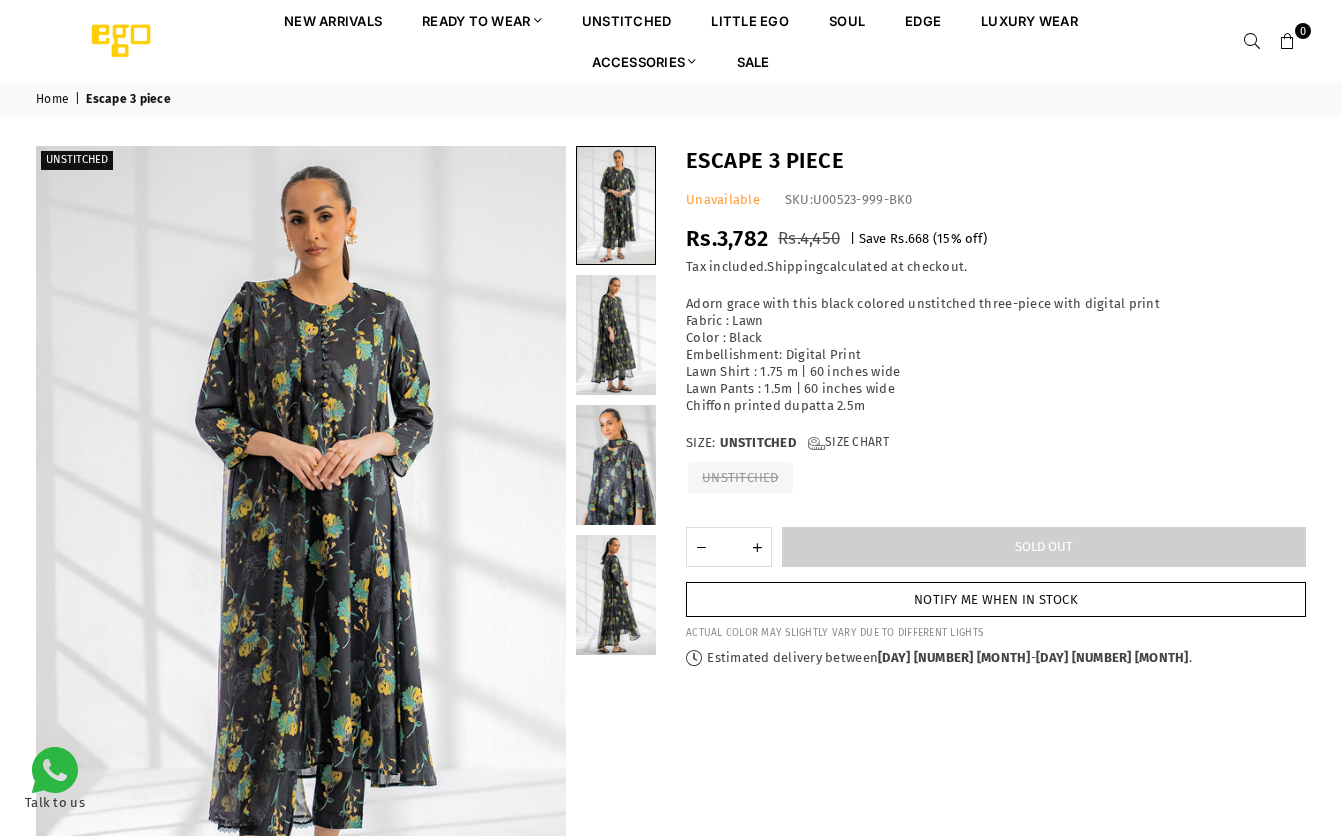 scroll, scrollTop: 0, scrollLeft: 0, axis: both 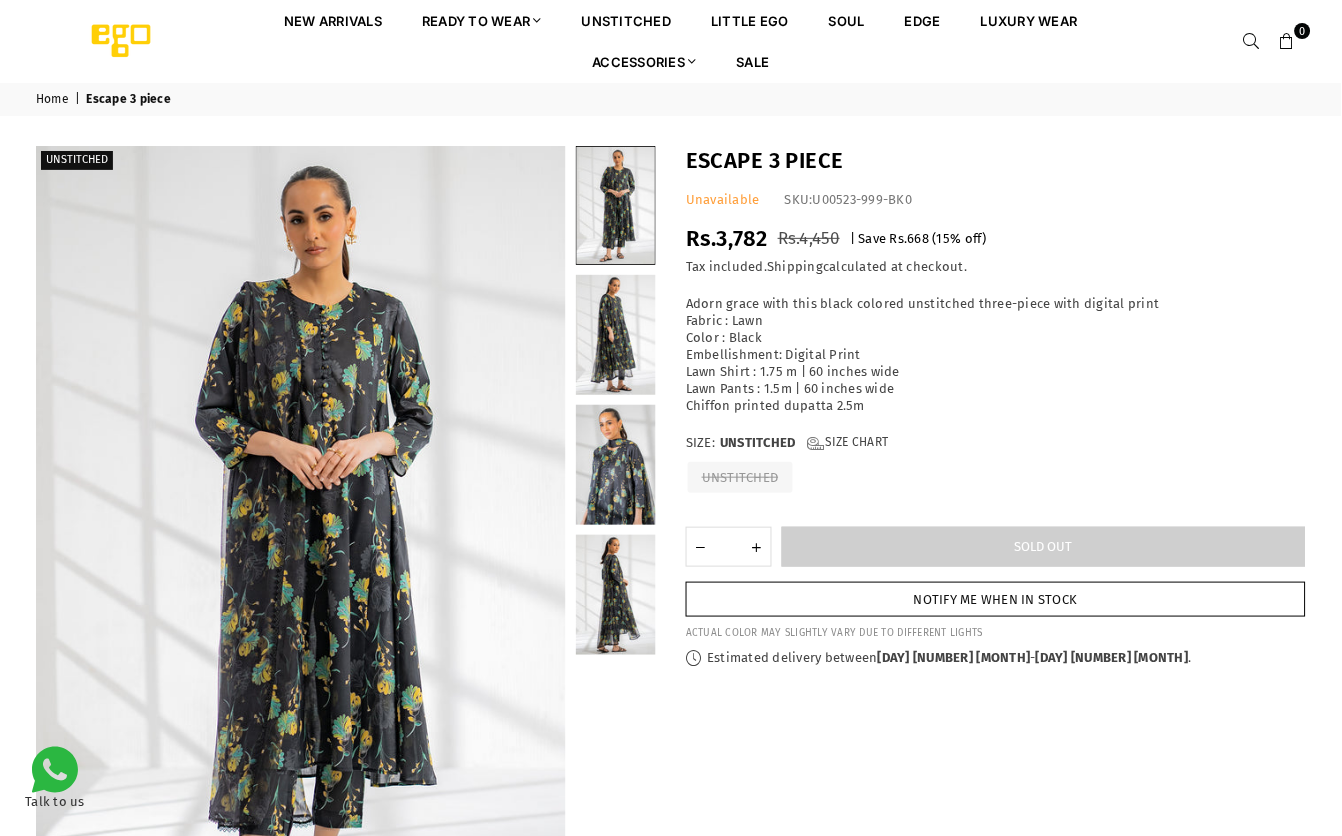 click on "Notify me when in stock" at bounding box center [996, 599] 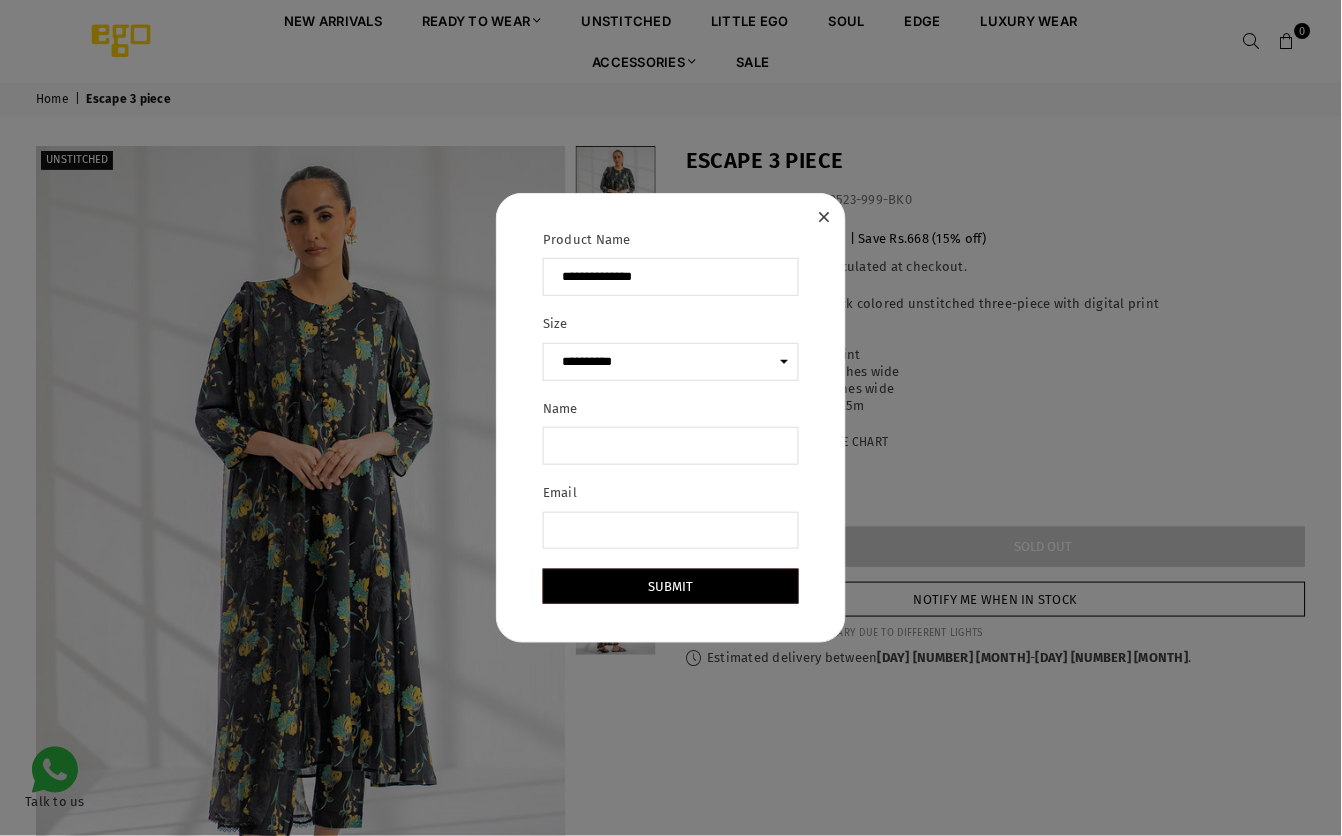 scroll, scrollTop: 0, scrollLeft: 0, axis: both 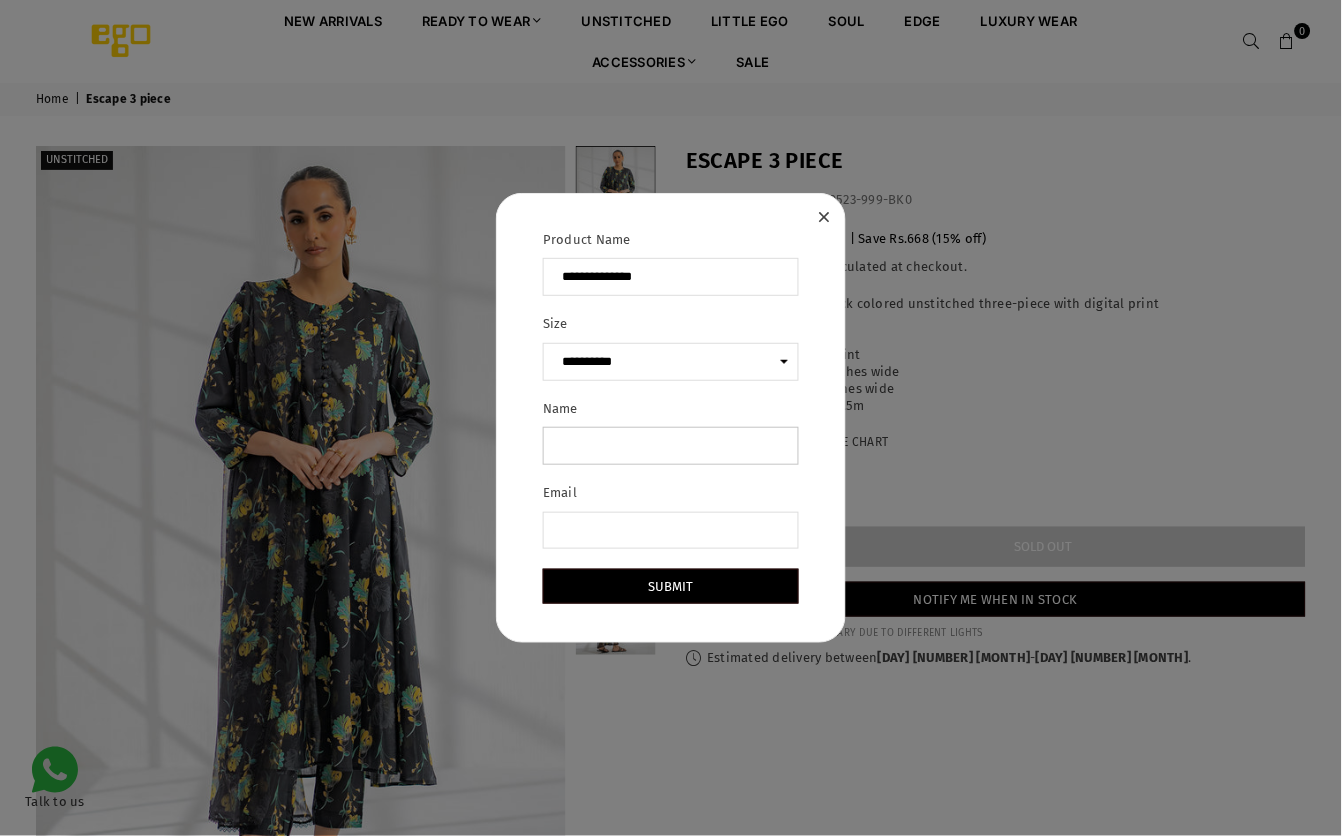 click on "Name" at bounding box center (671, 446) 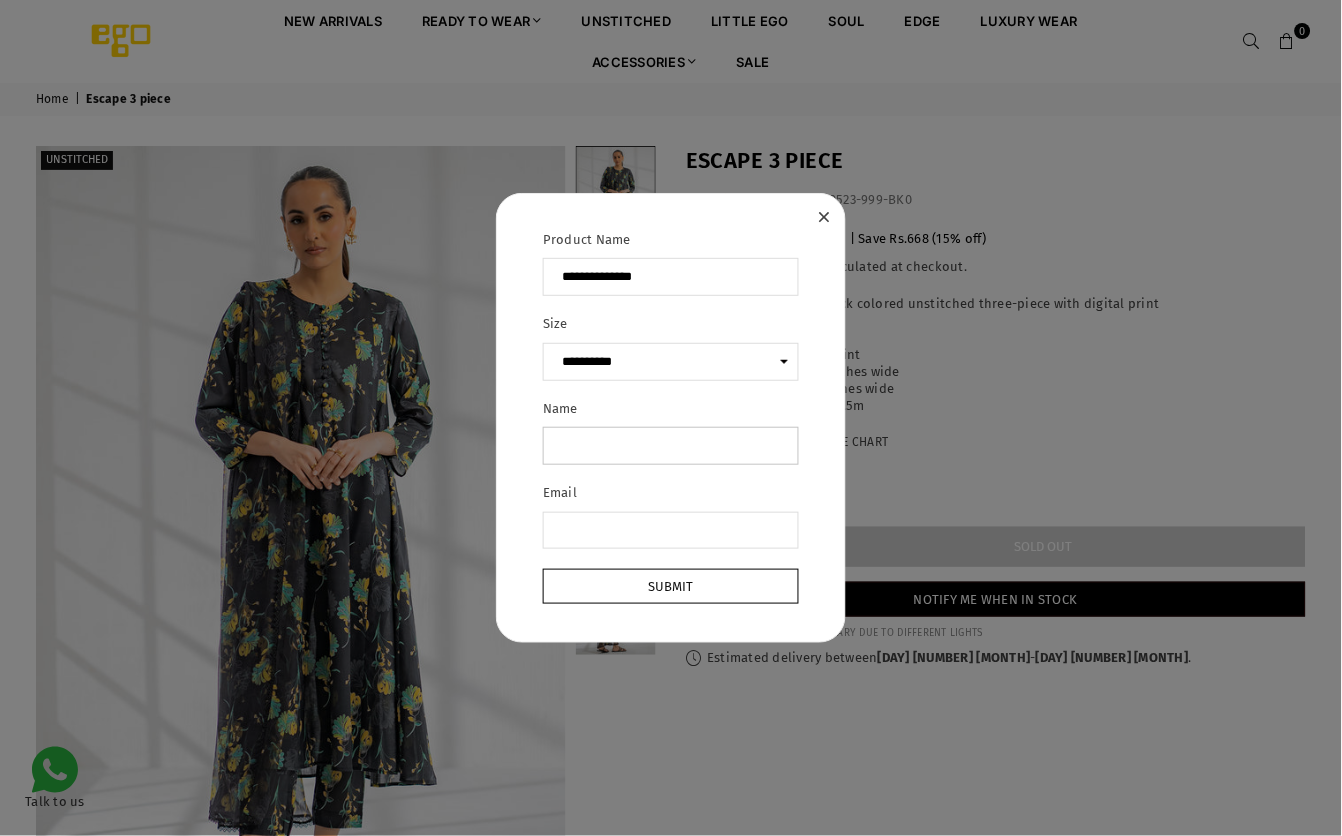 type on "******" 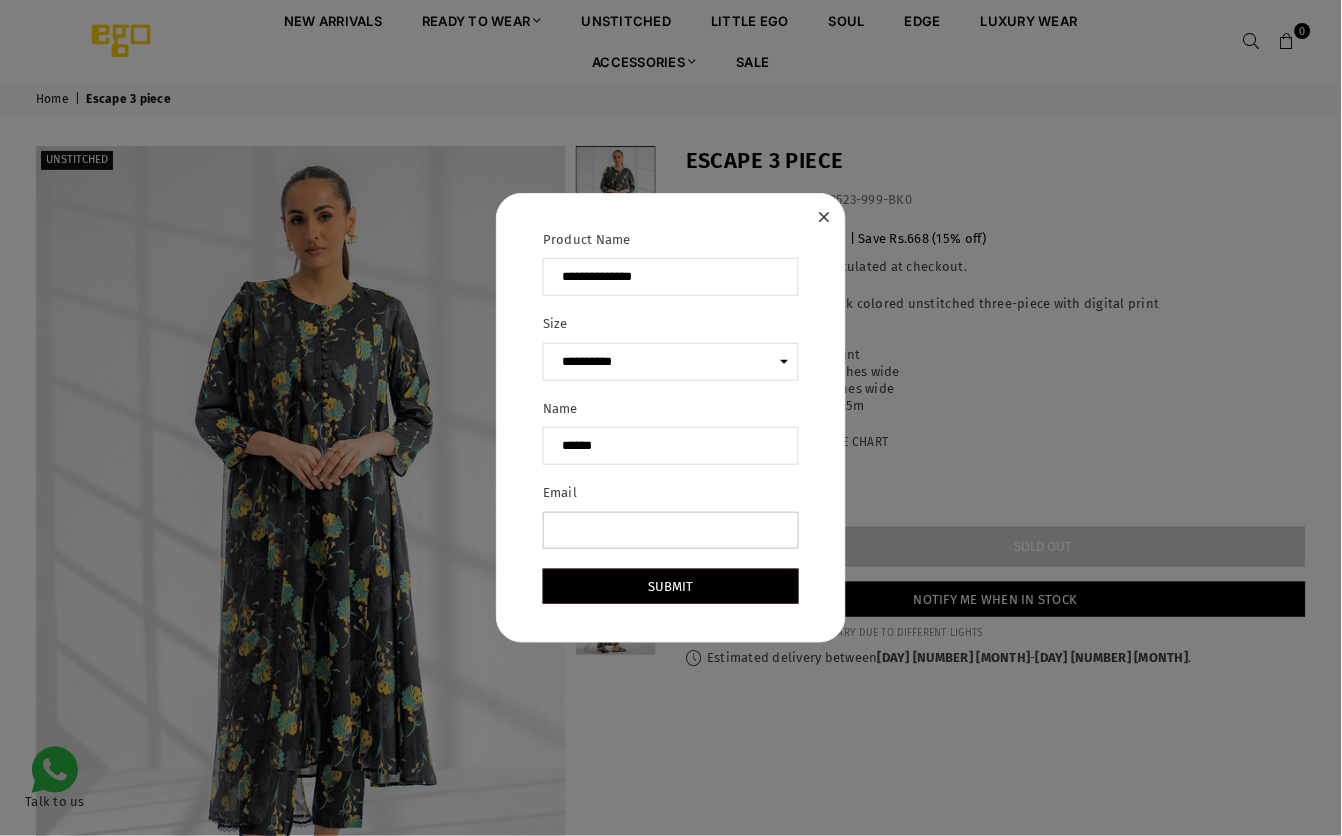 click on "Email" at bounding box center [671, 531] 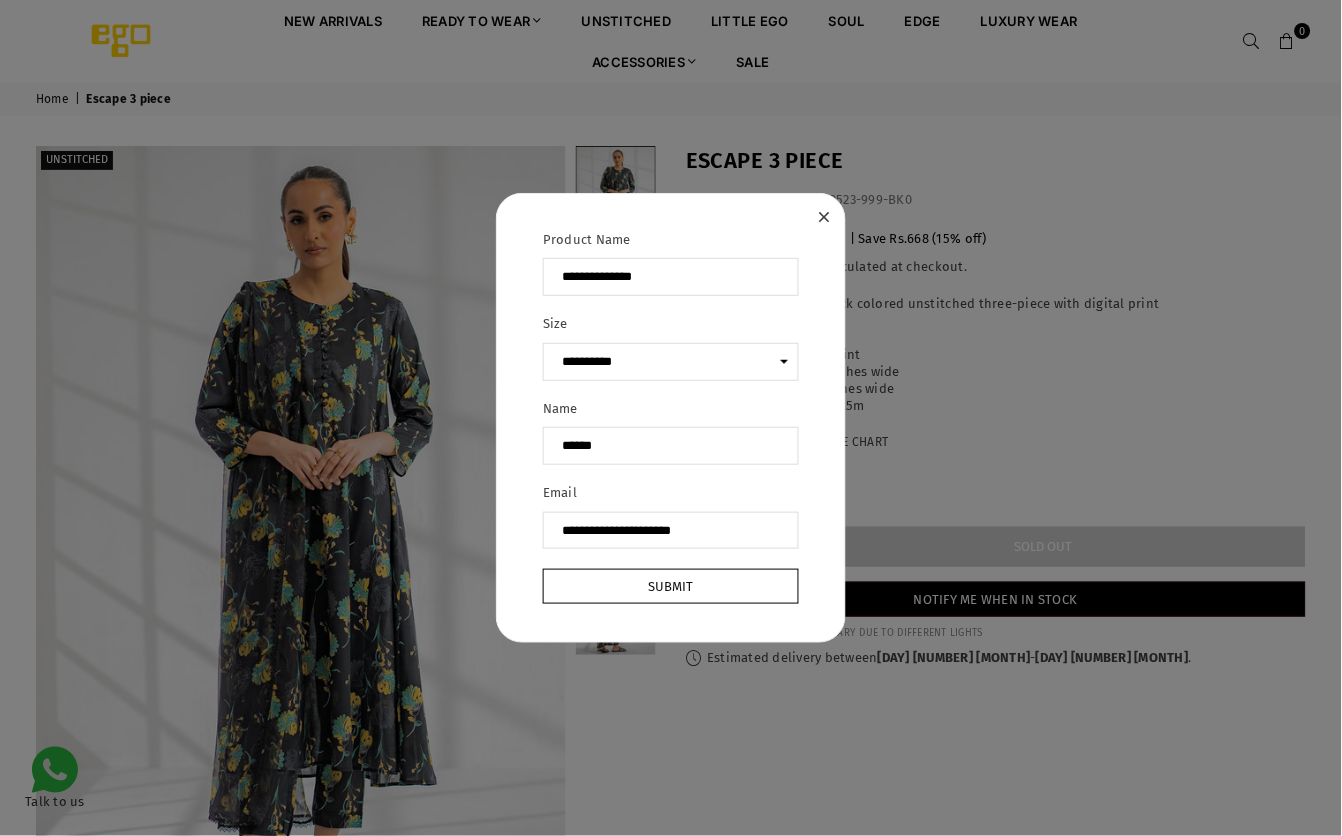 click on "Submit" at bounding box center [671, 586] 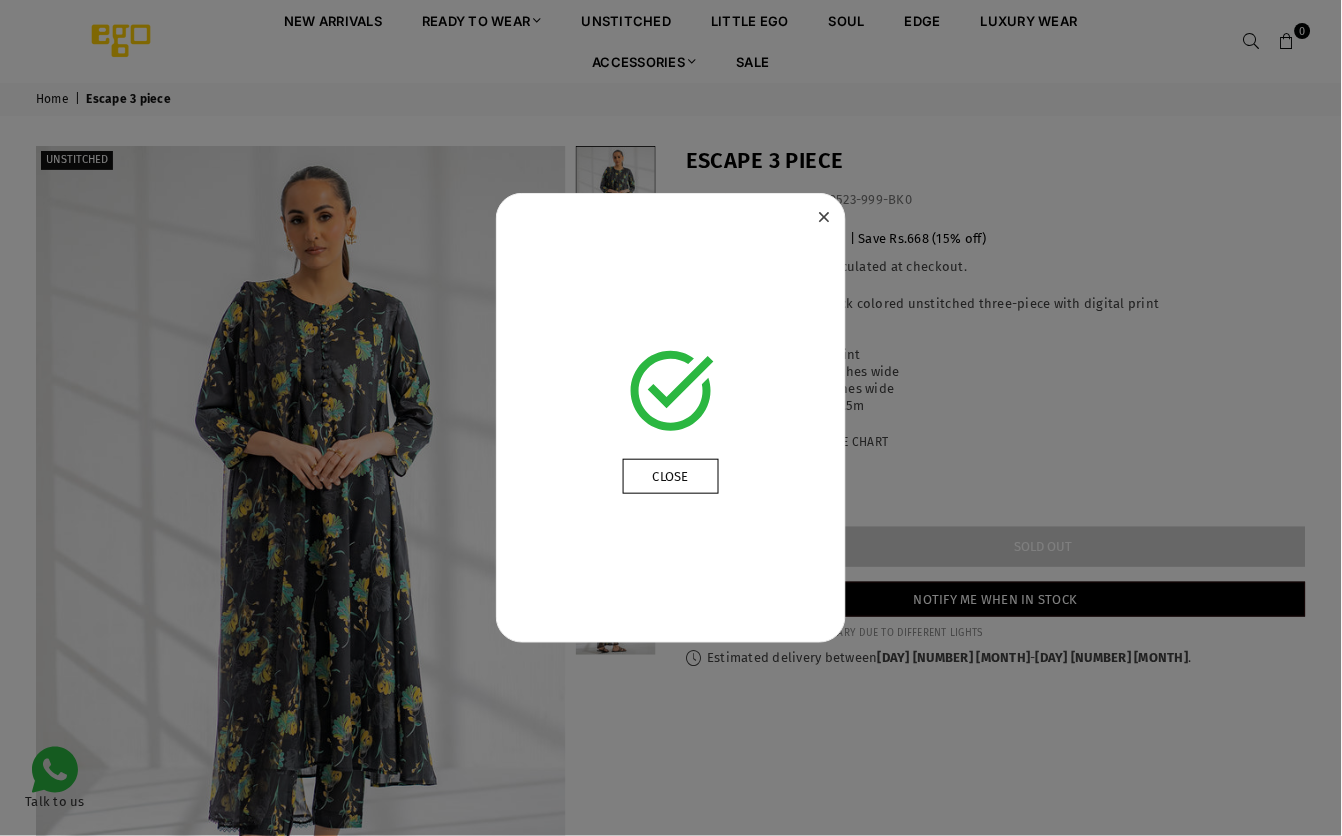click on "Close" at bounding box center (671, 476) 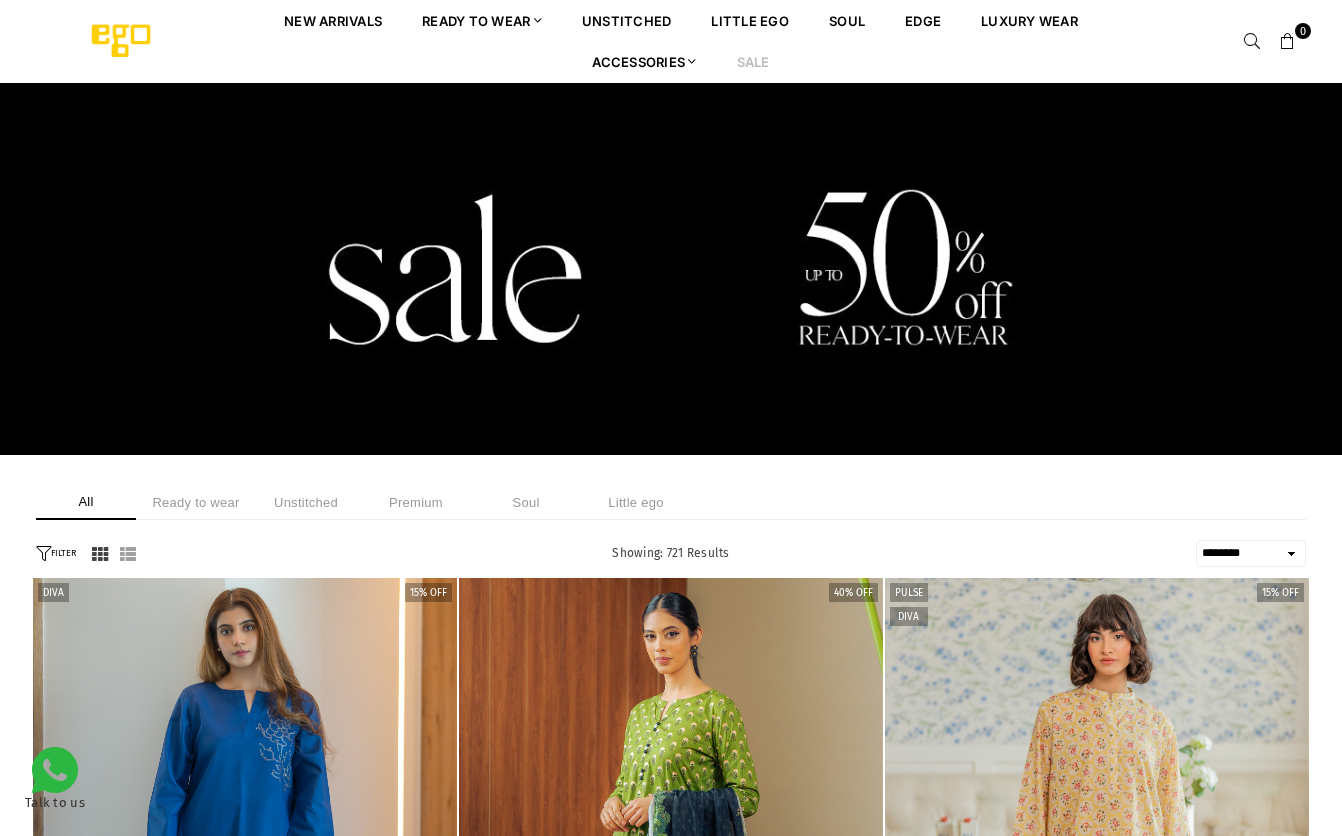 select on "******" 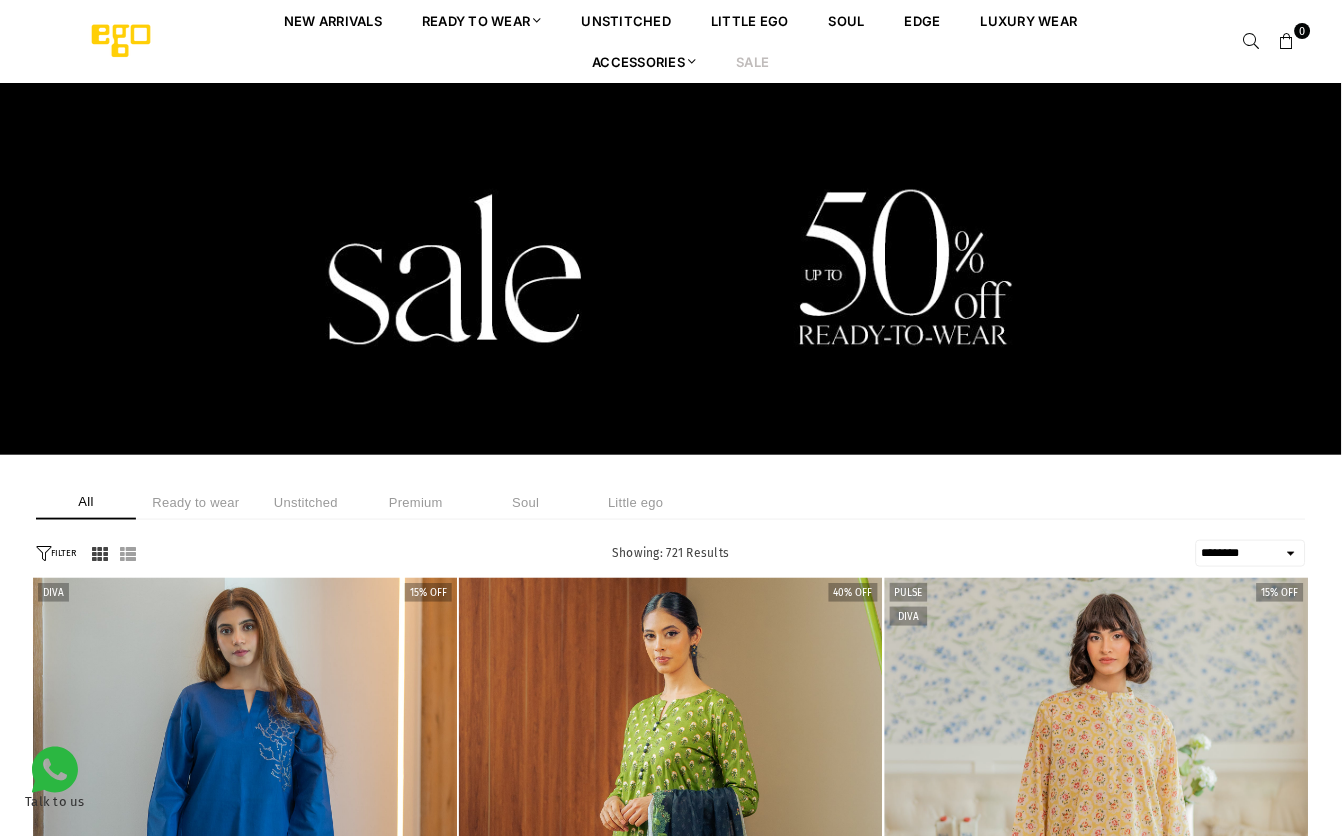 click on "Luxury Wear" at bounding box center (1029, 20) 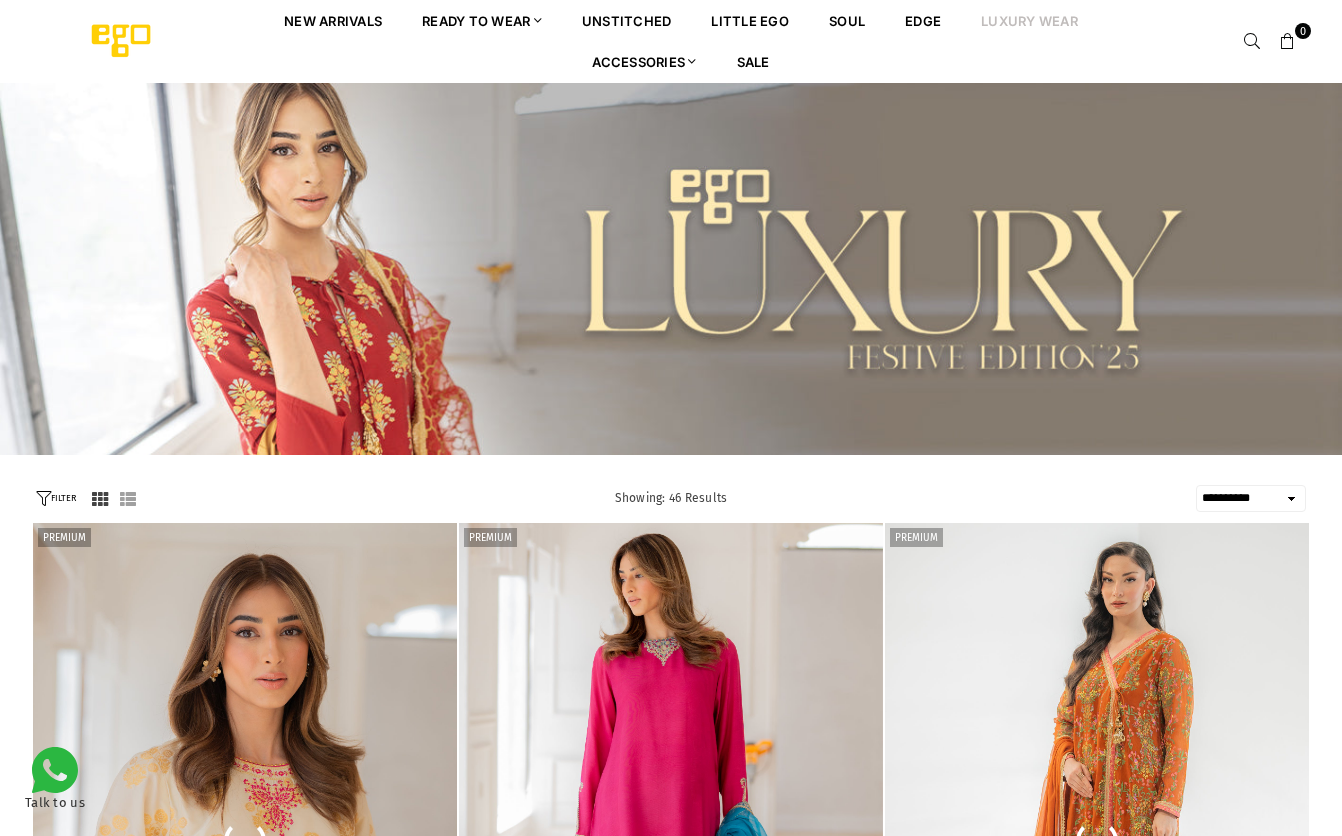select on "**********" 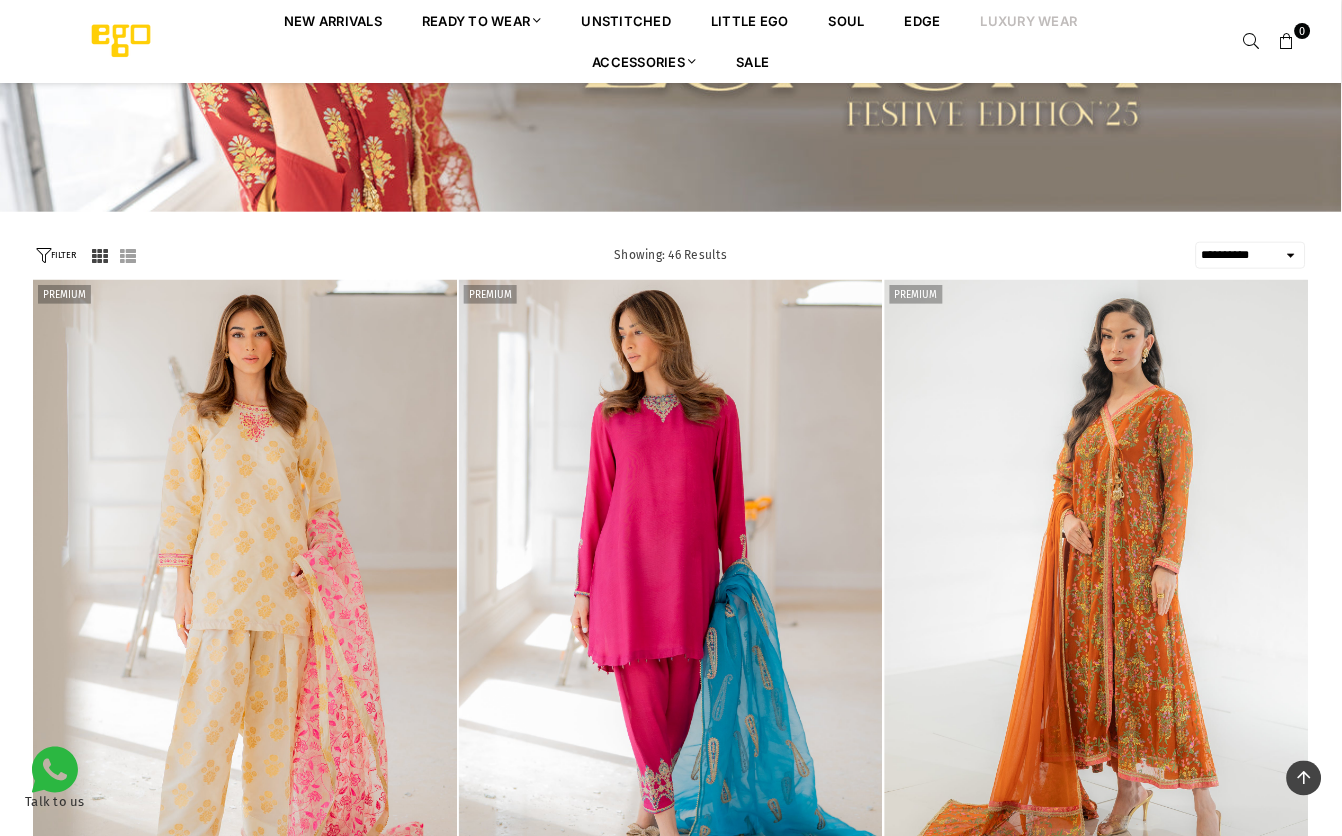 scroll, scrollTop: 668, scrollLeft: 0, axis: vertical 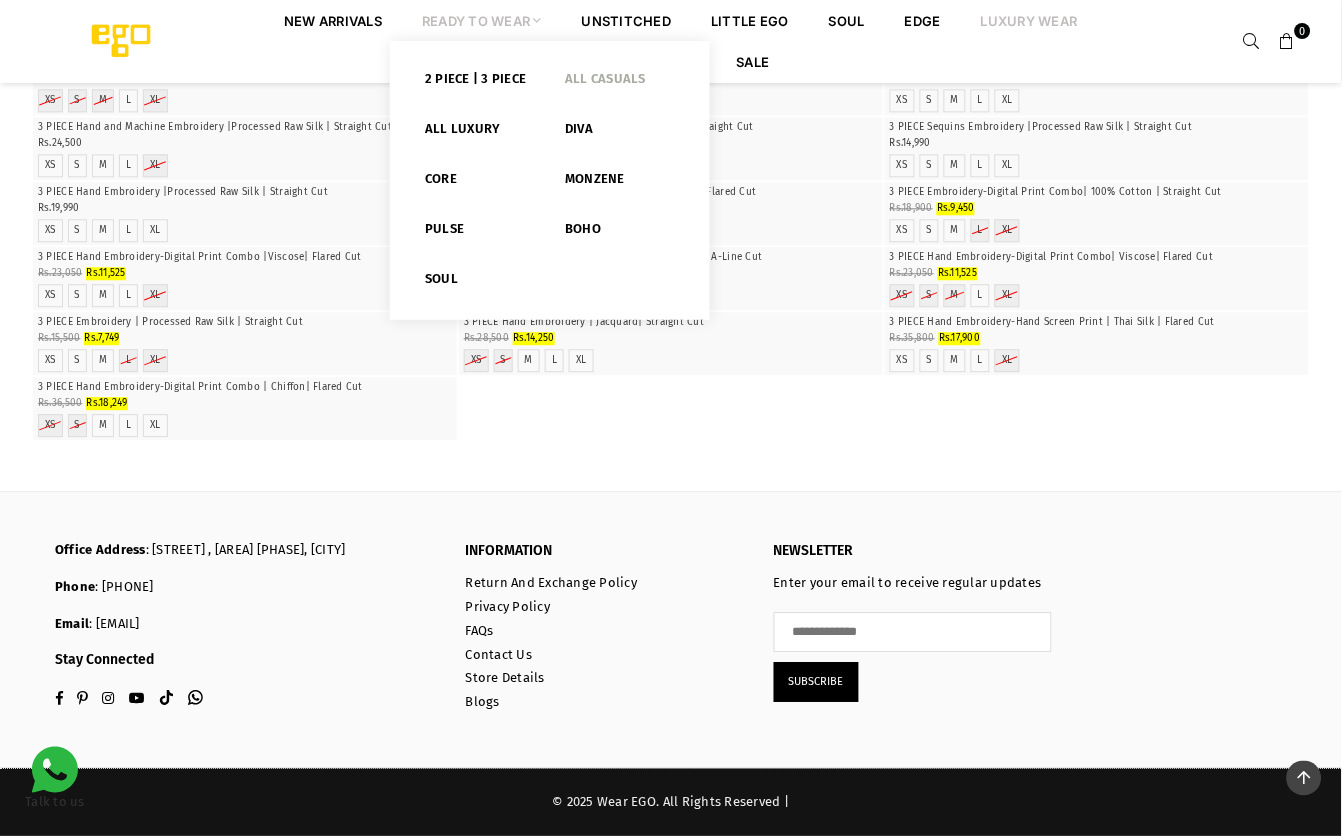 click on "All Casuals" at bounding box center [620, 83] 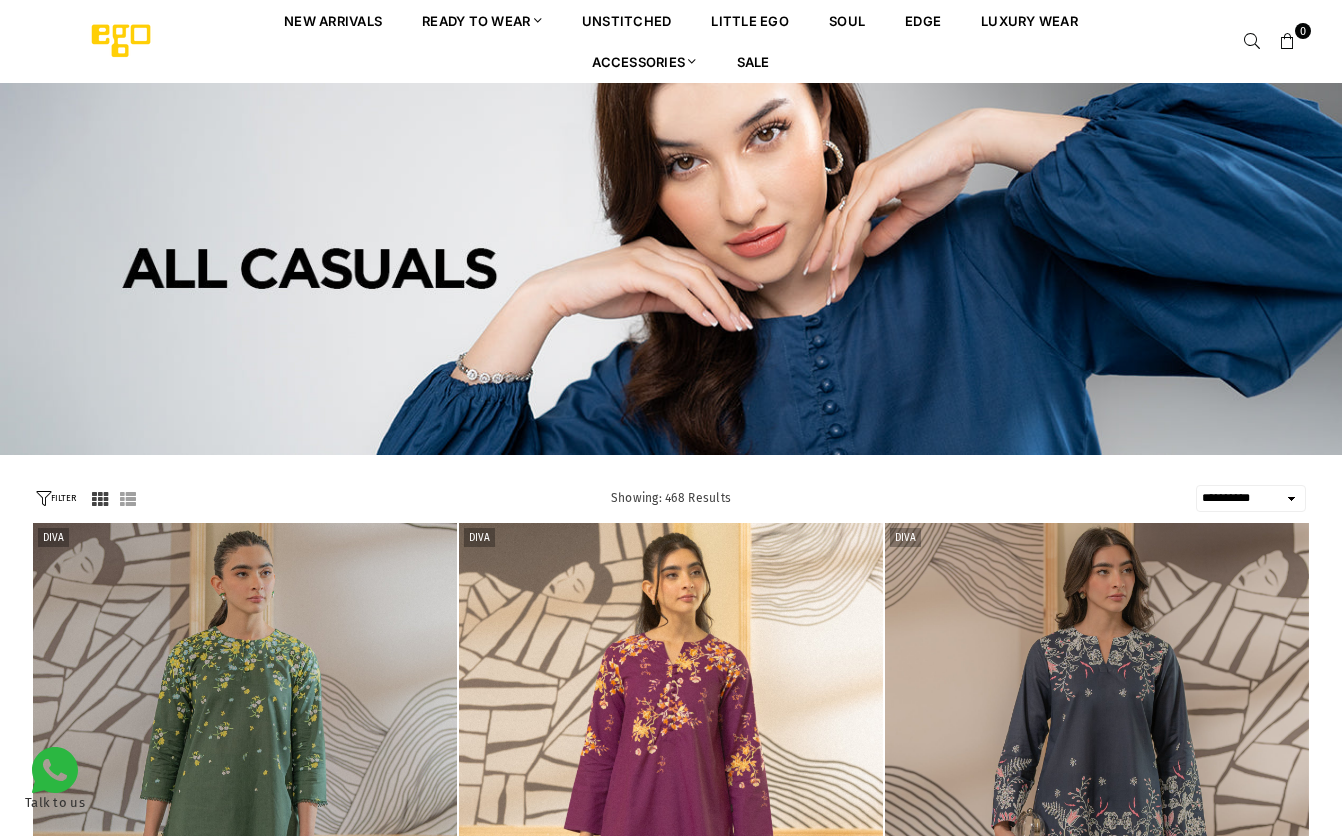 select on "**********" 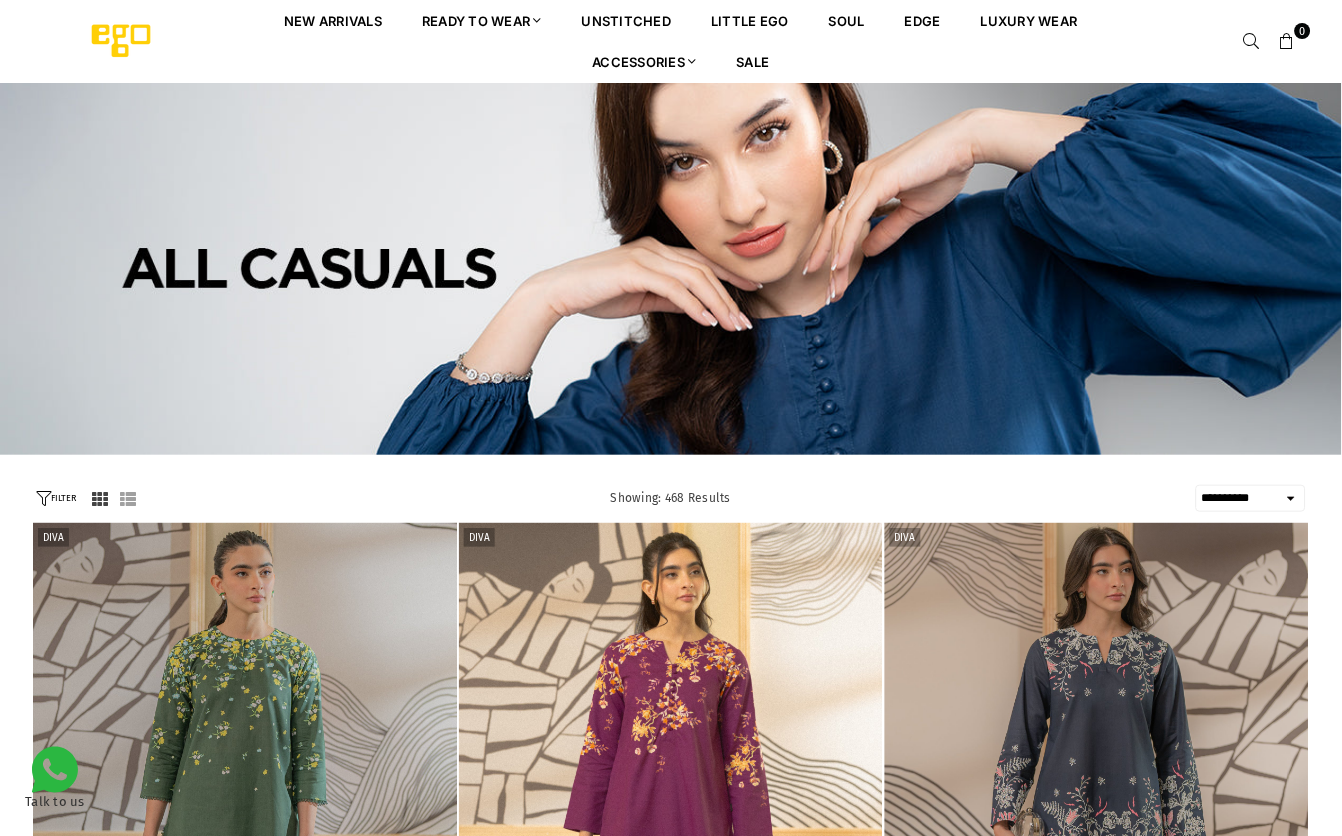 scroll, scrollTop: 0, scrollLeft: 0, axis: both 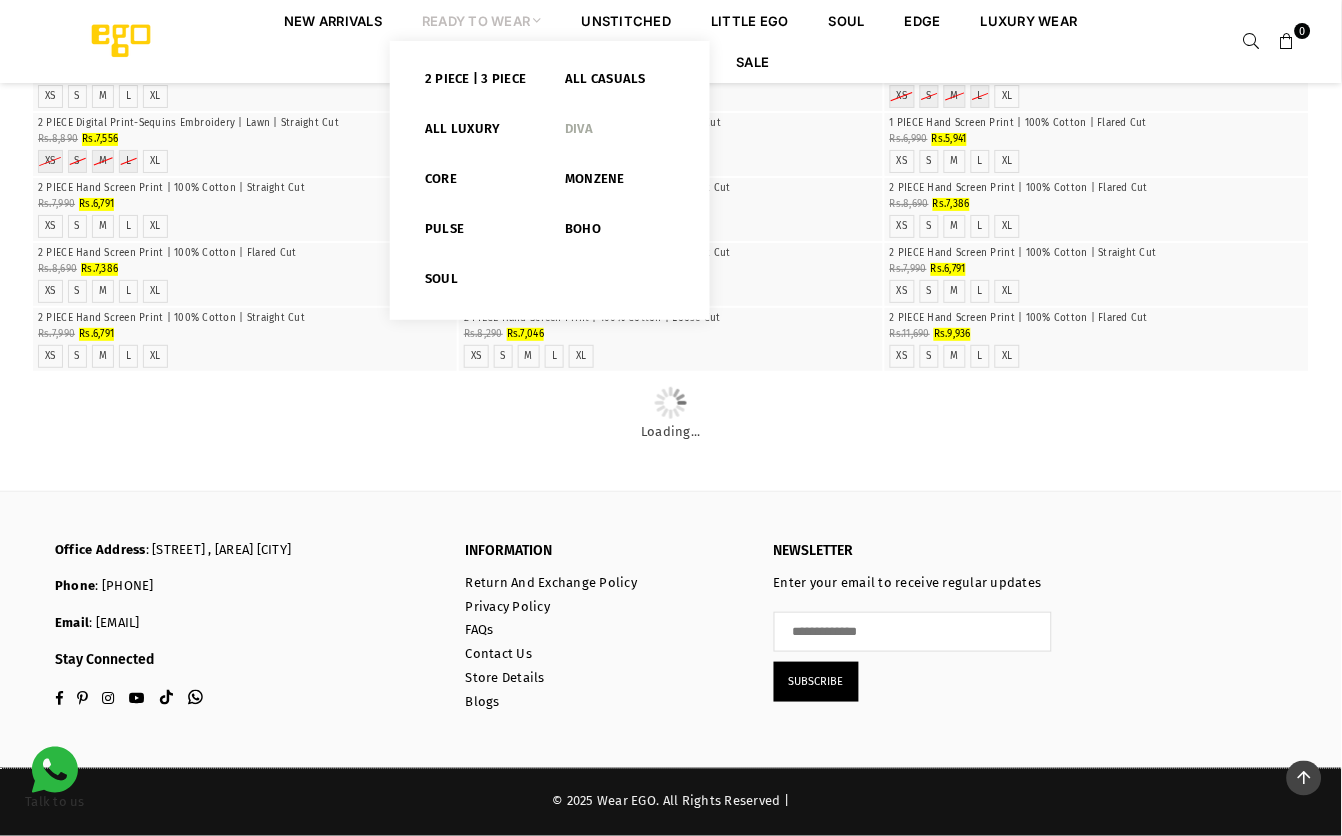 click on "Diva" at bounding box center [620, 133] 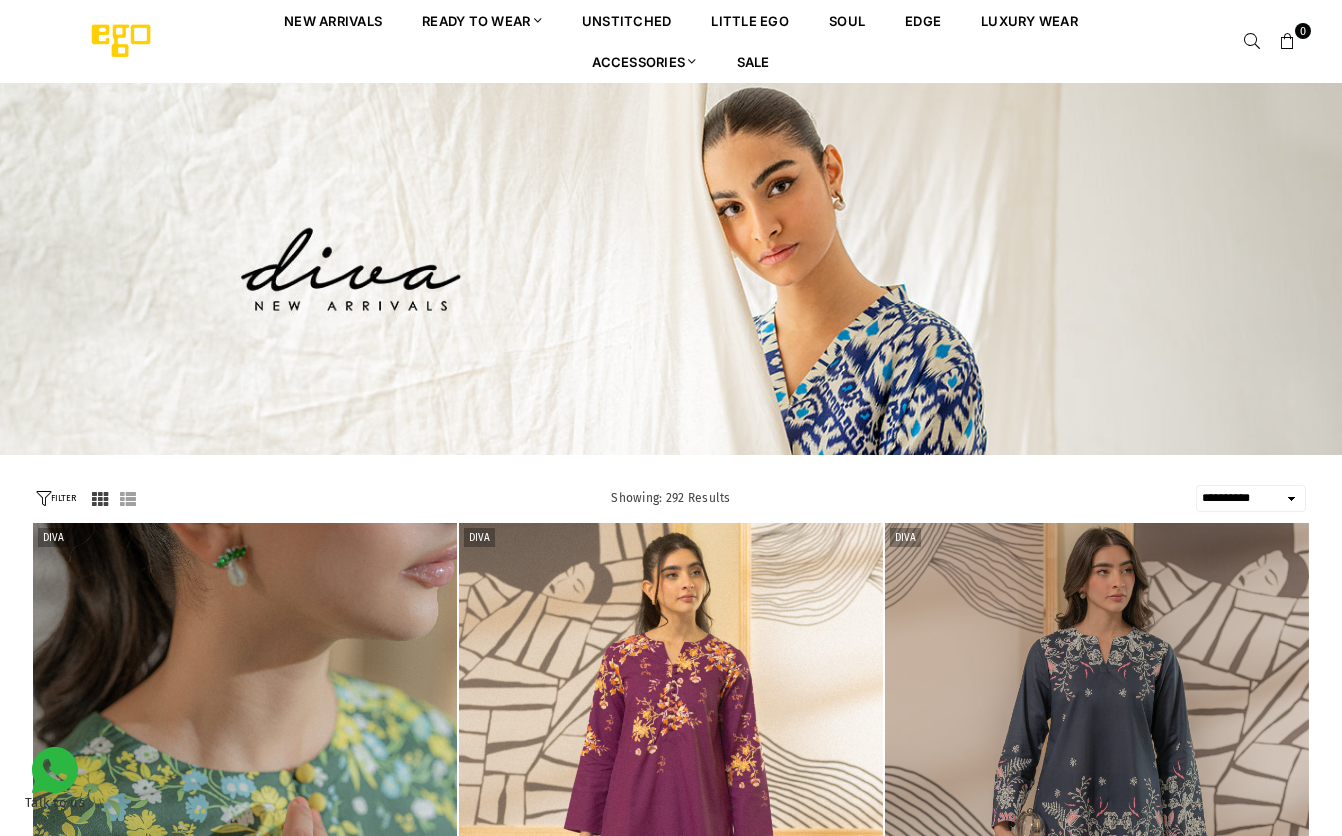 select on "**********" 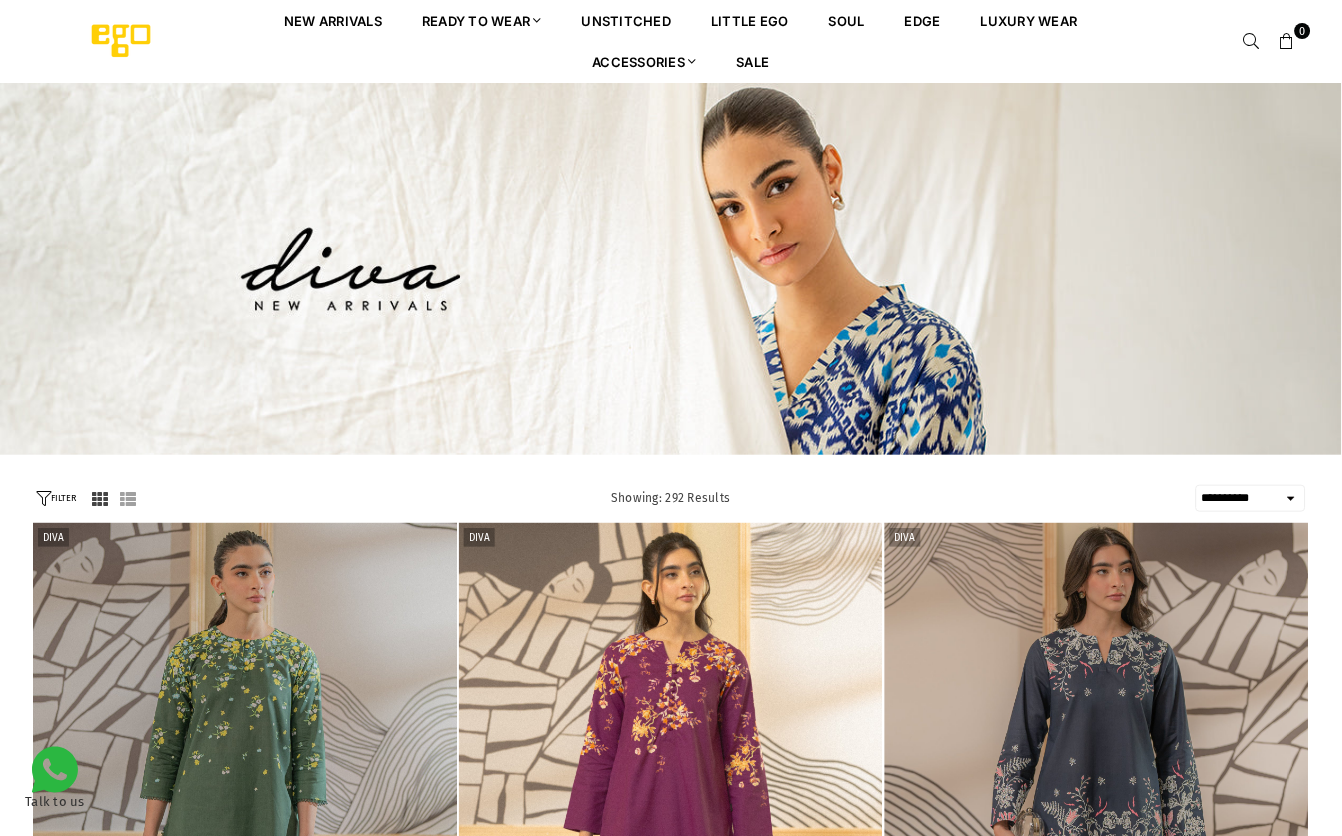scroll, scrollTop: 0, scrollLeft: 0, axis: both 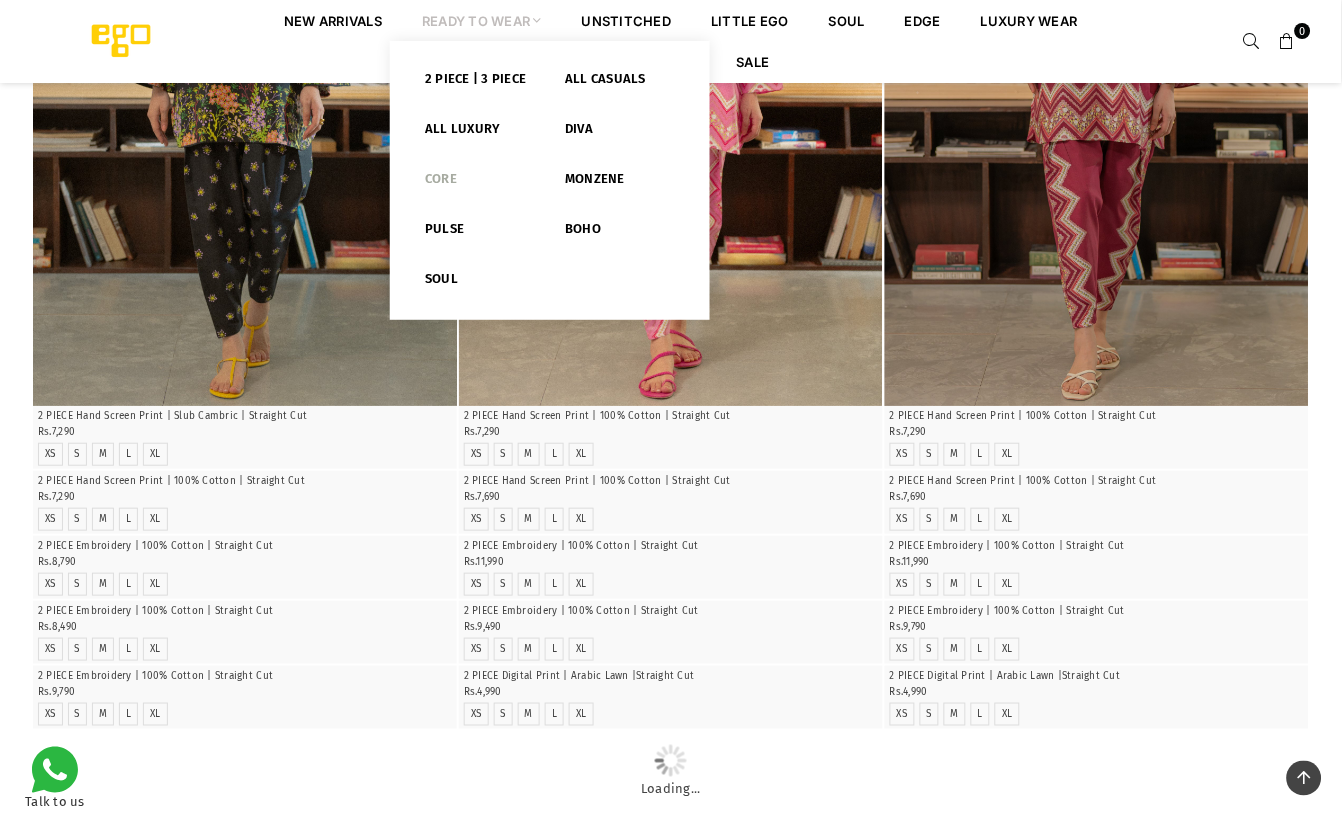 click on "Core" at bounding box center (480, 183) 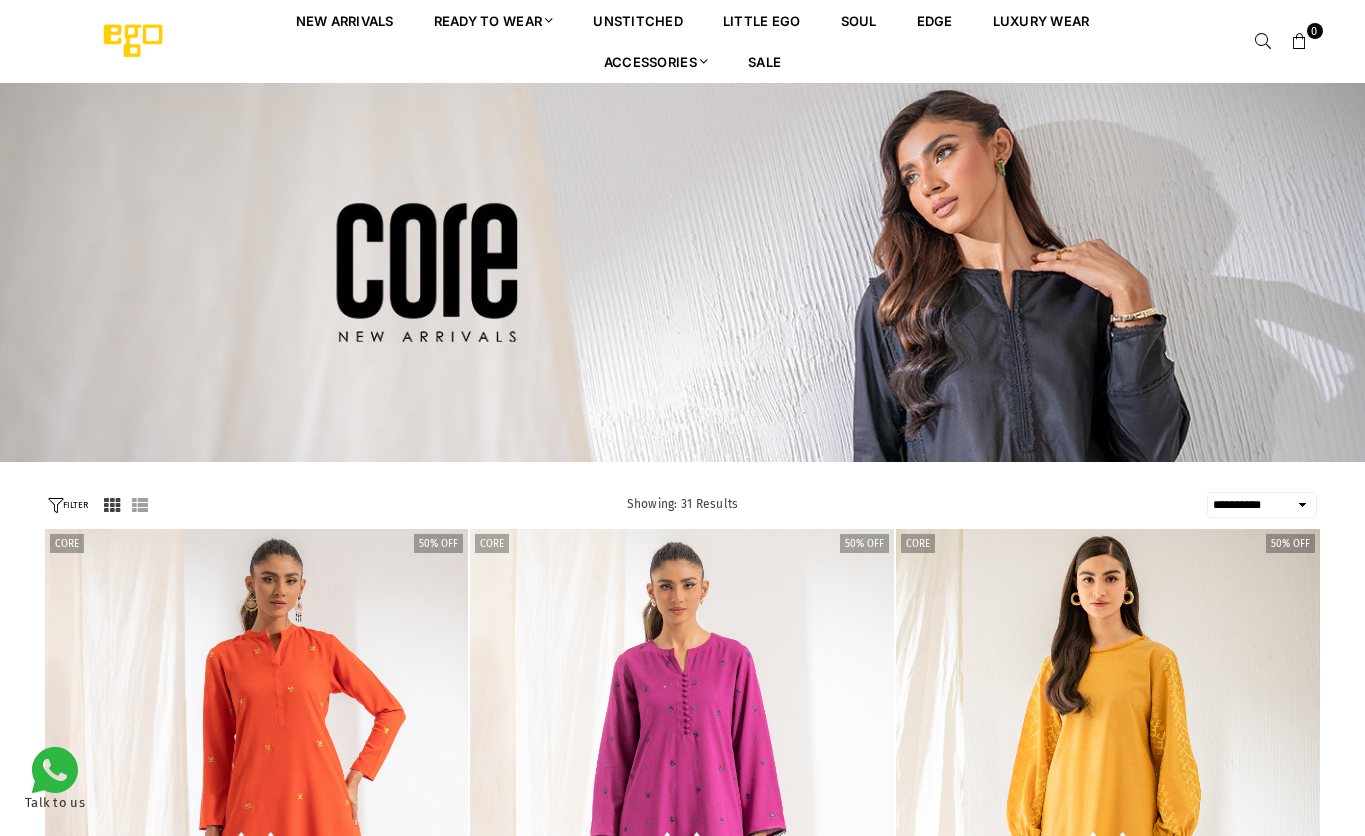 select on "**********" 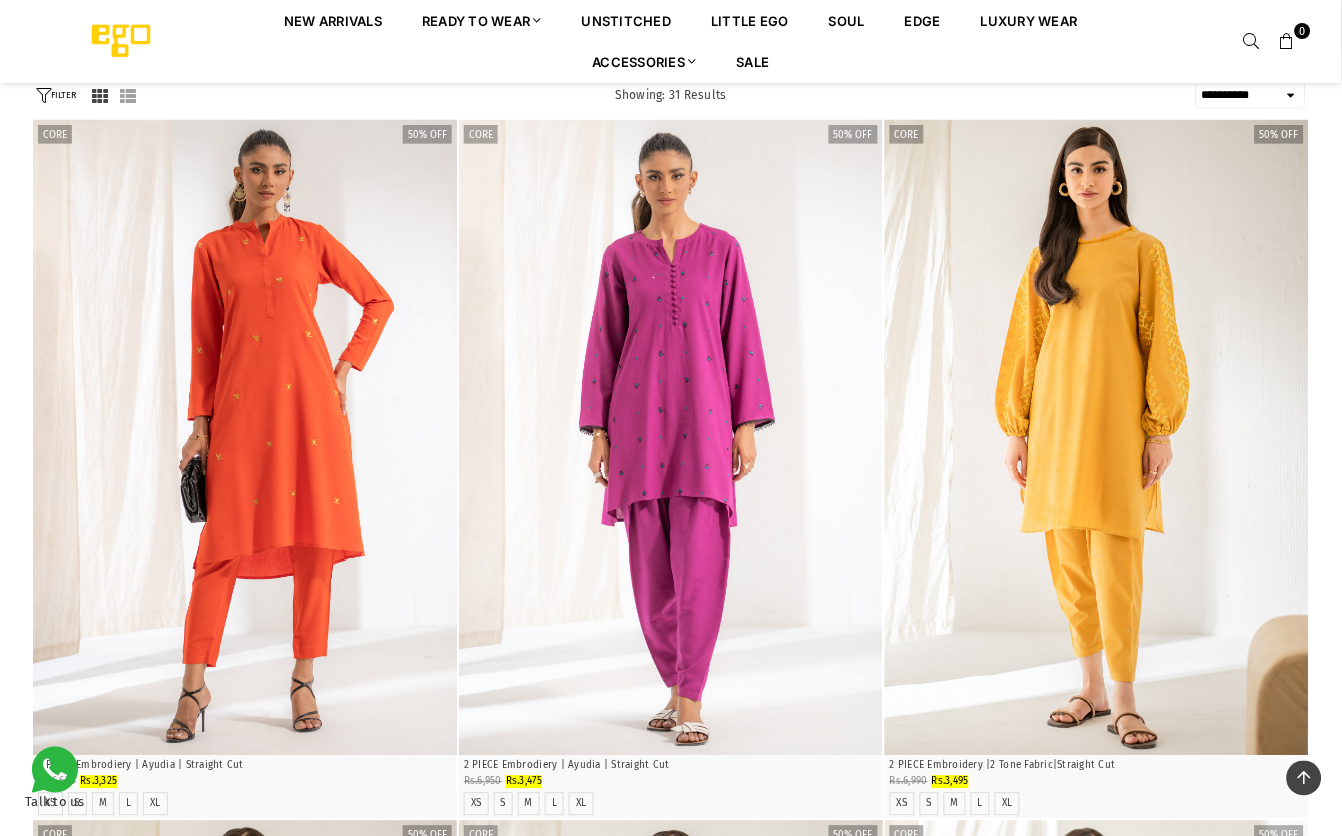 scroll, scrollTop: 935, scrollLeft: 0, axis: vertical 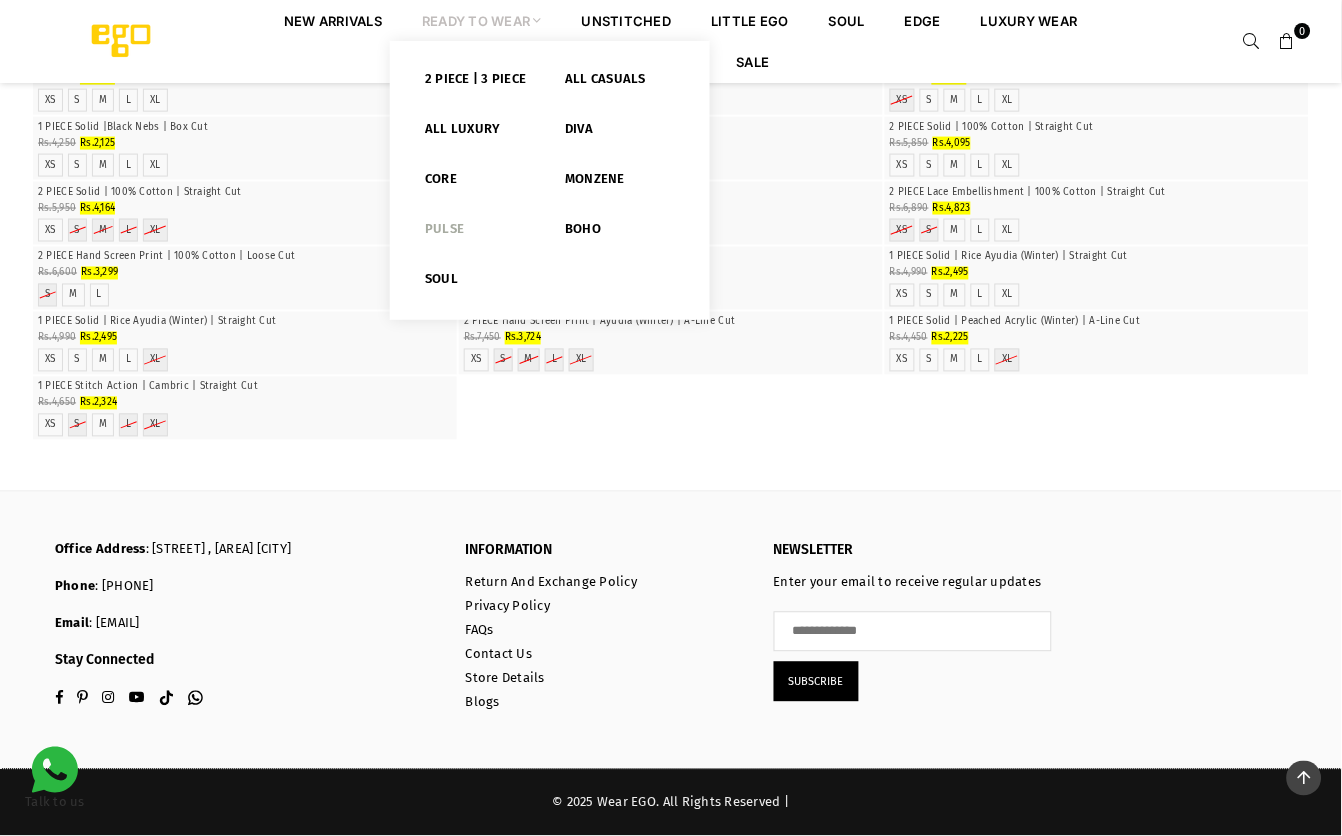 click on "Pulse" at bounding box center [480, 233] 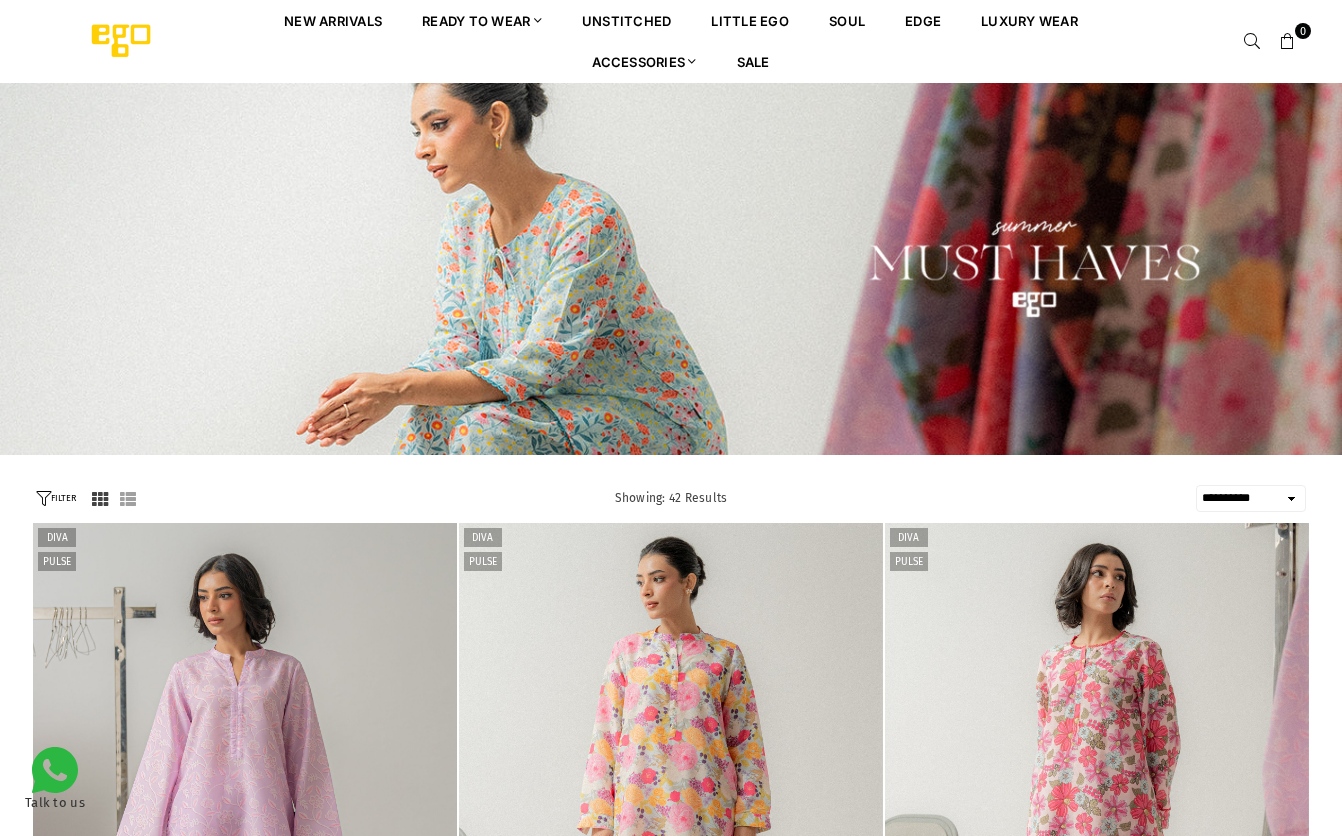 select on "**********" 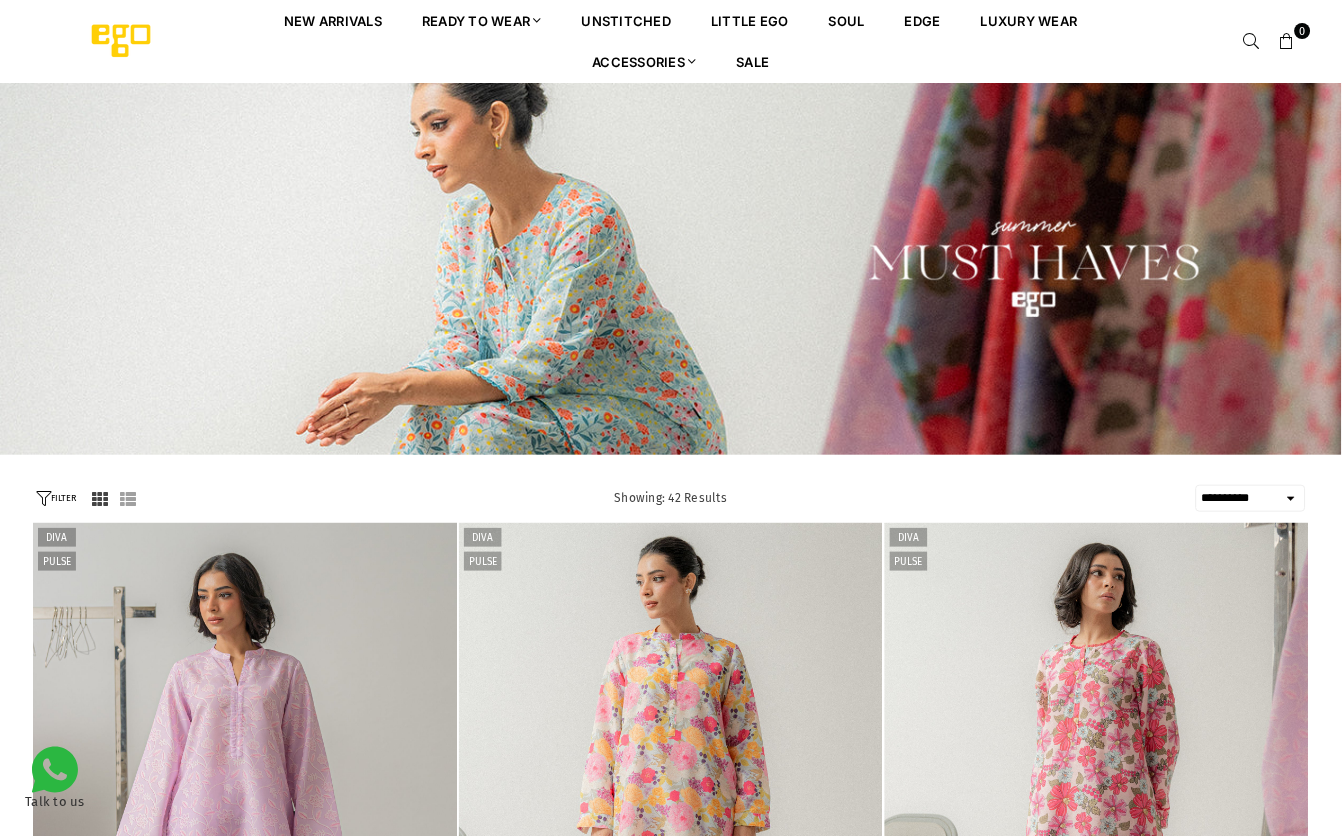 scroll, scrollTop: 0, scrollLeft: 0, axis: both 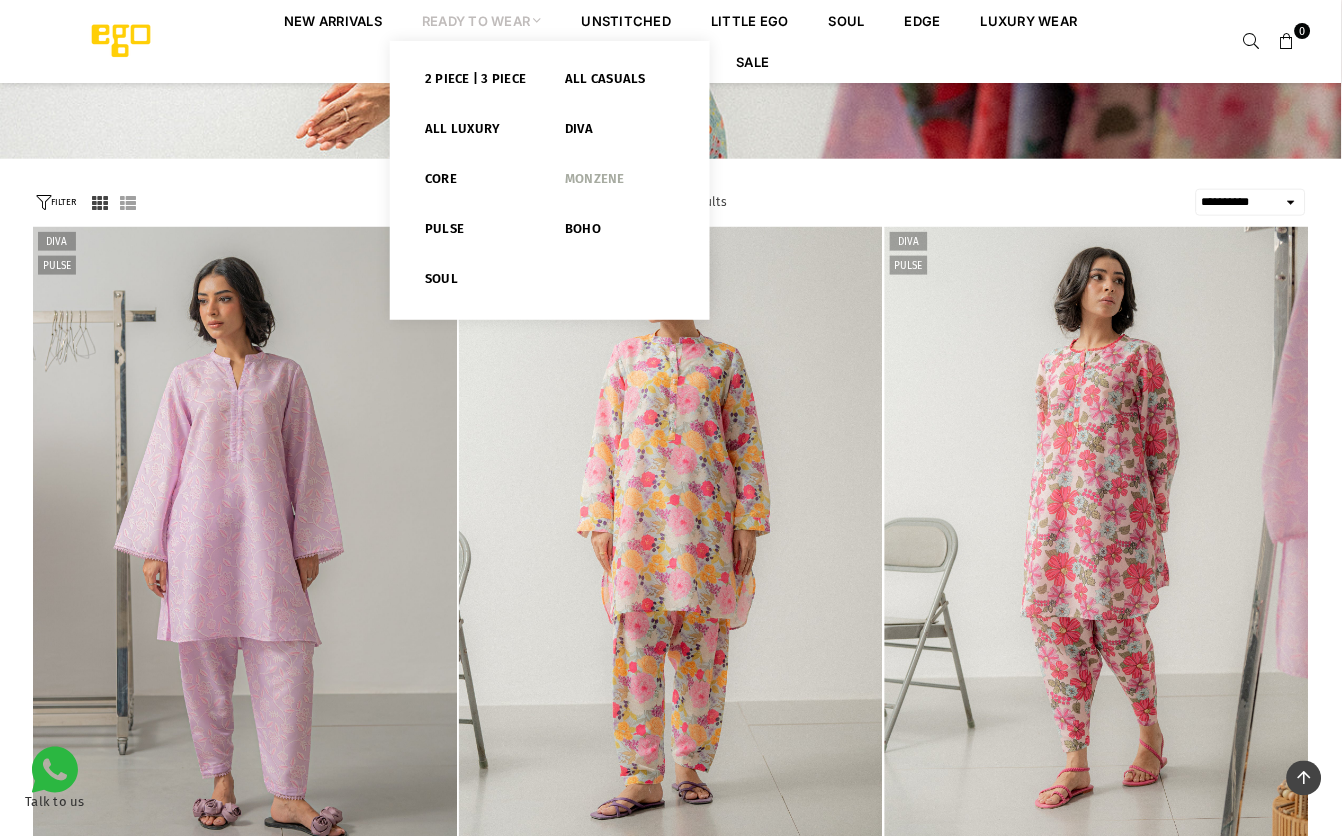 click on "Monzene" at bounding box center (620, 183) 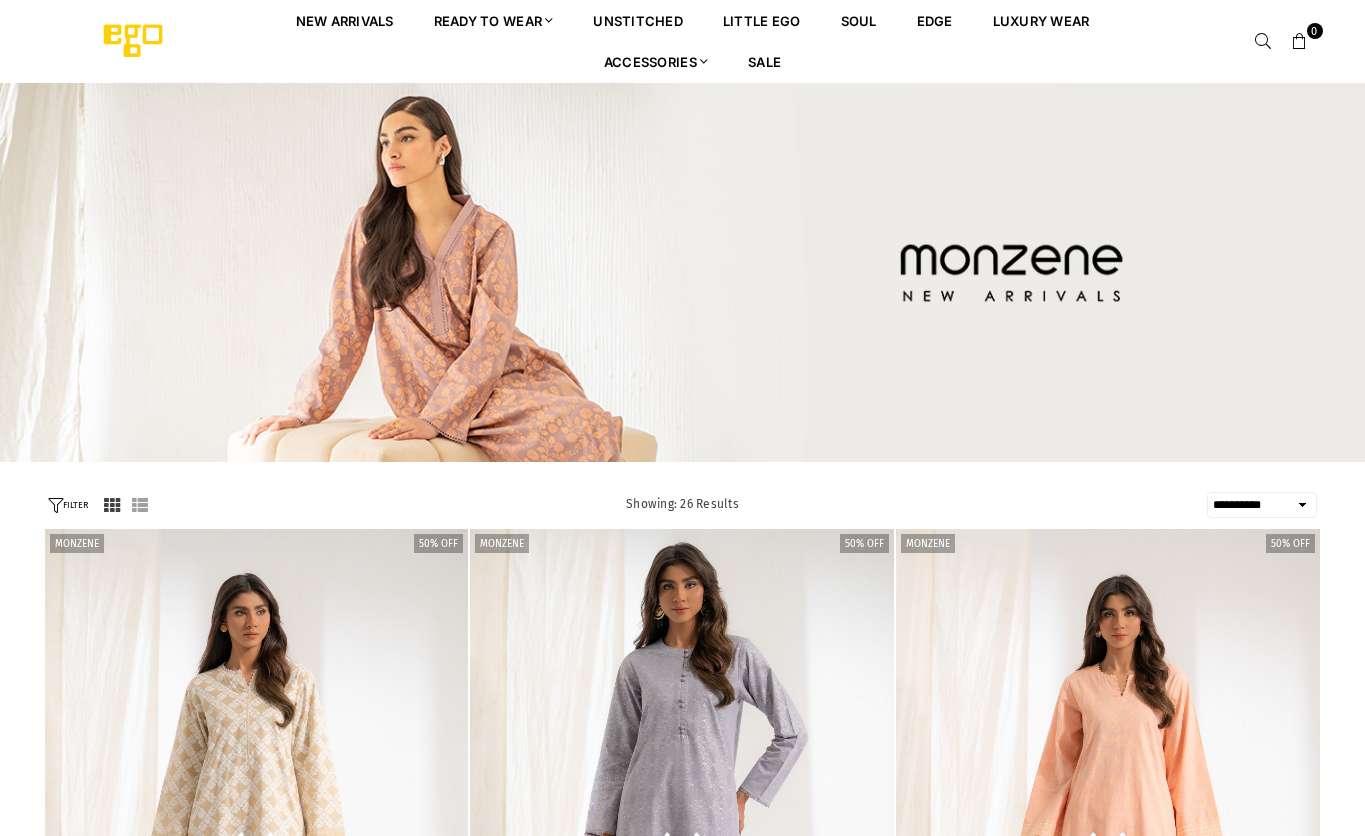 select on "**********" 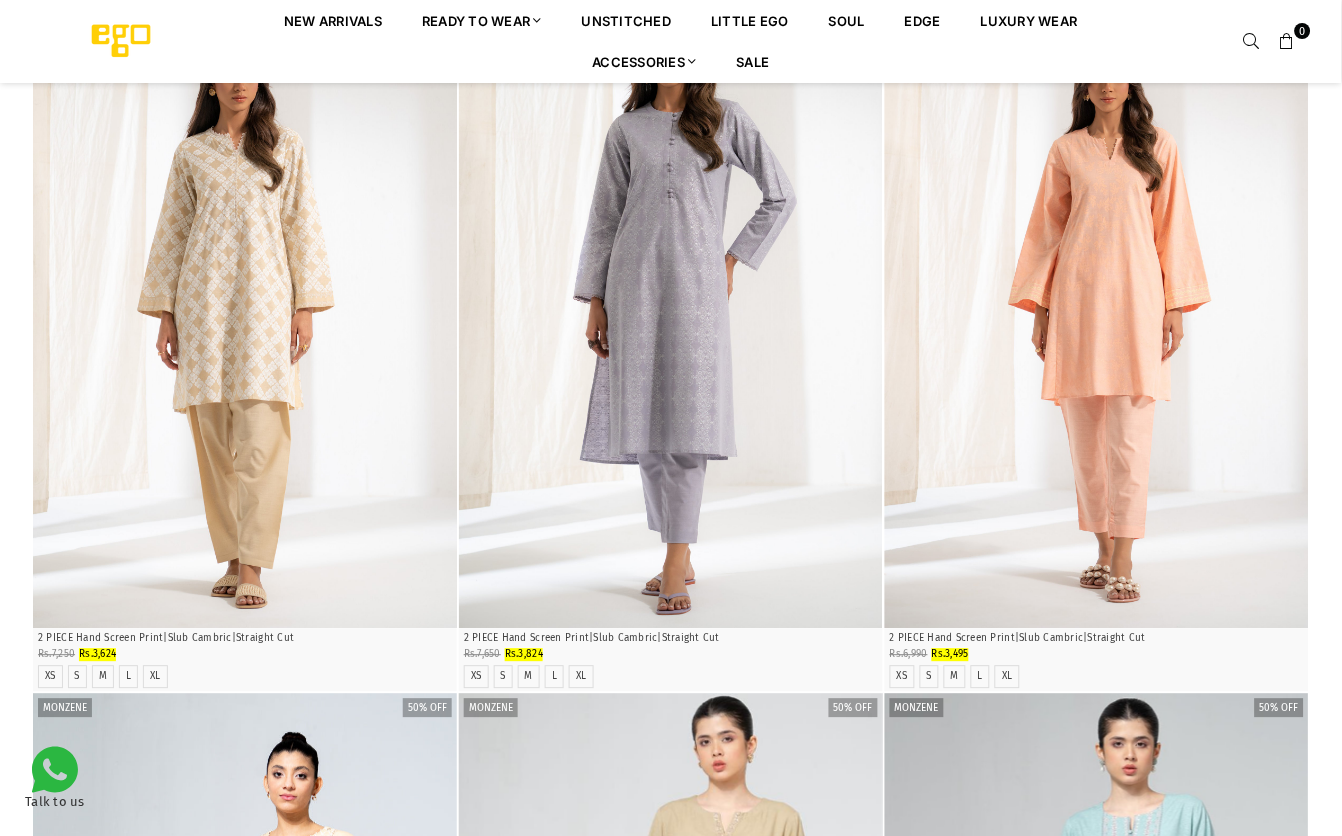 scroll, scrollTop: 664, scrollLeft: 0, axis: vertical 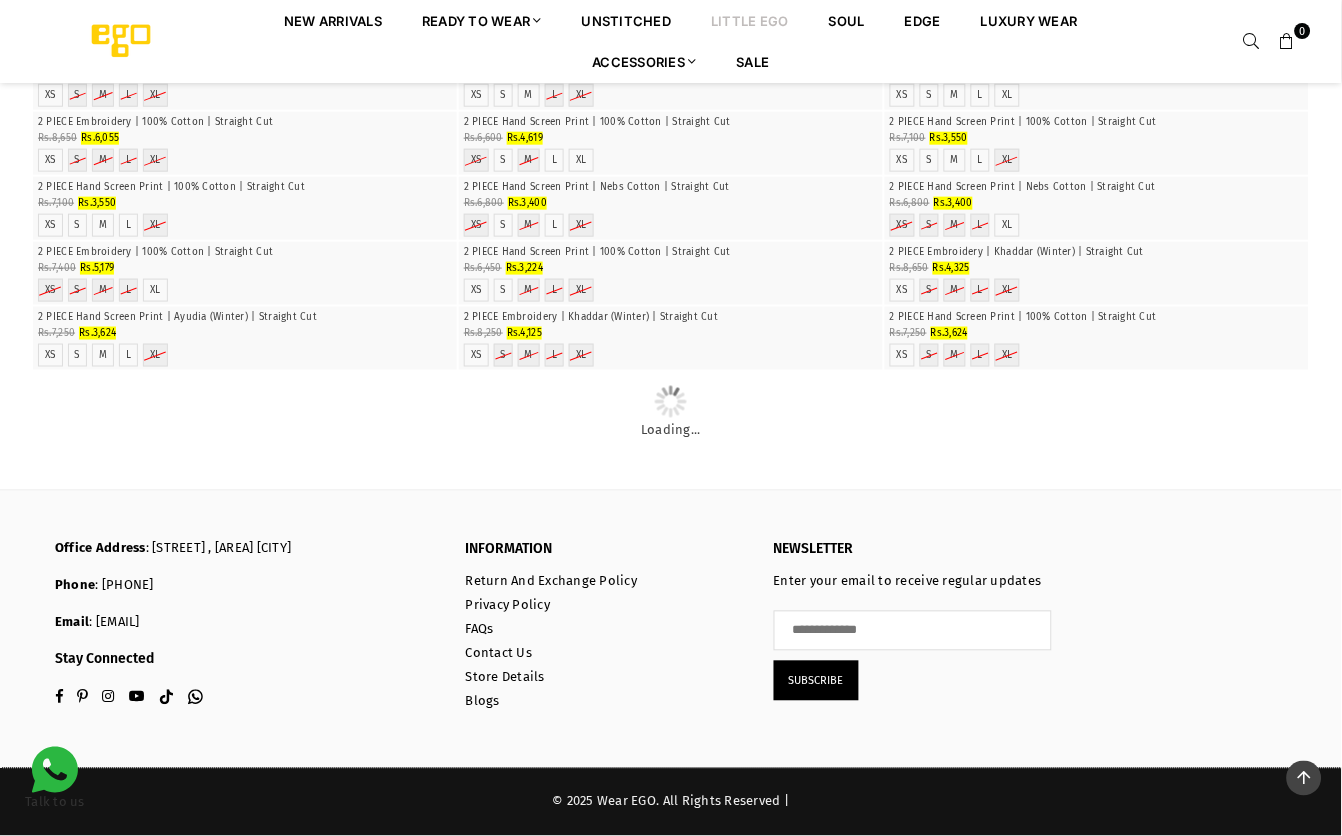 click on "Little EGO" at bounding box center [750, 20] 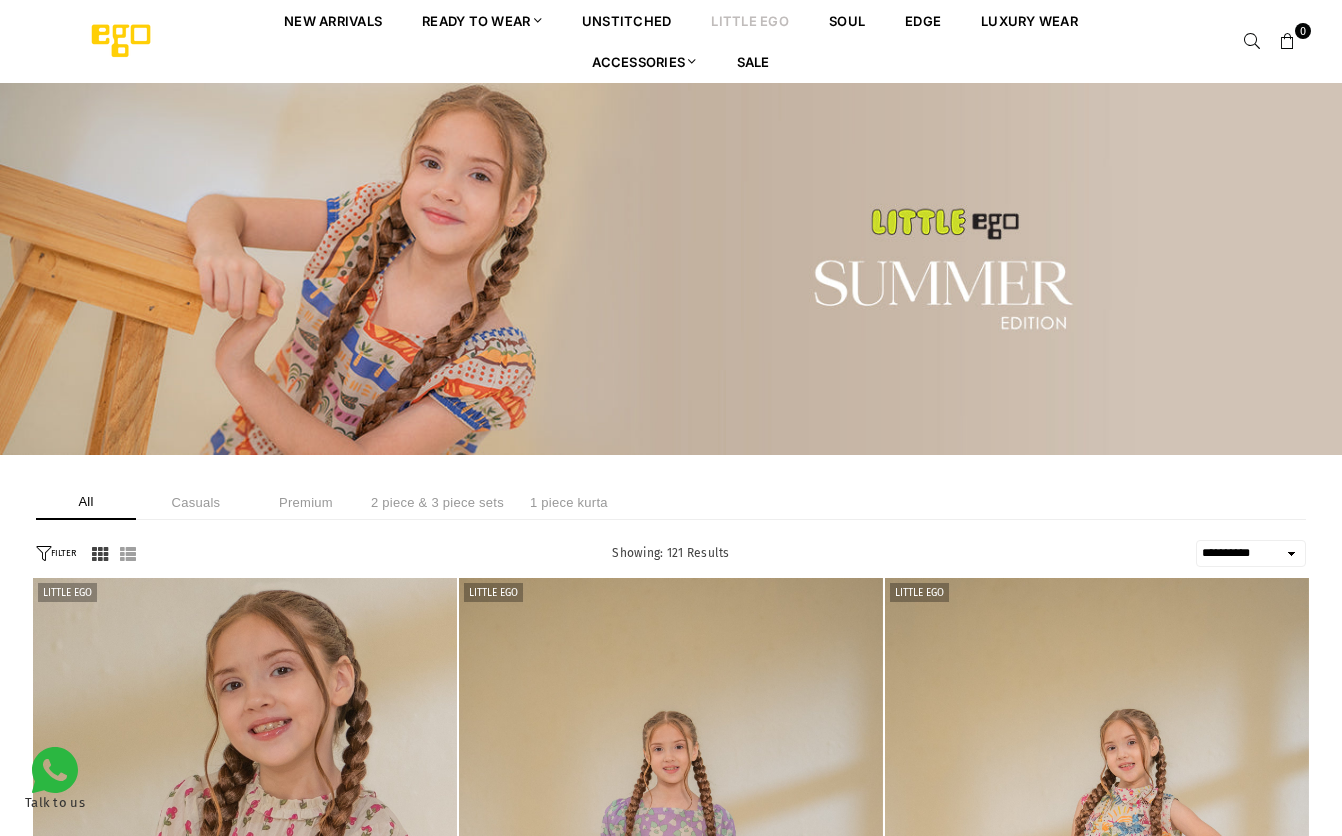 select on "**********" 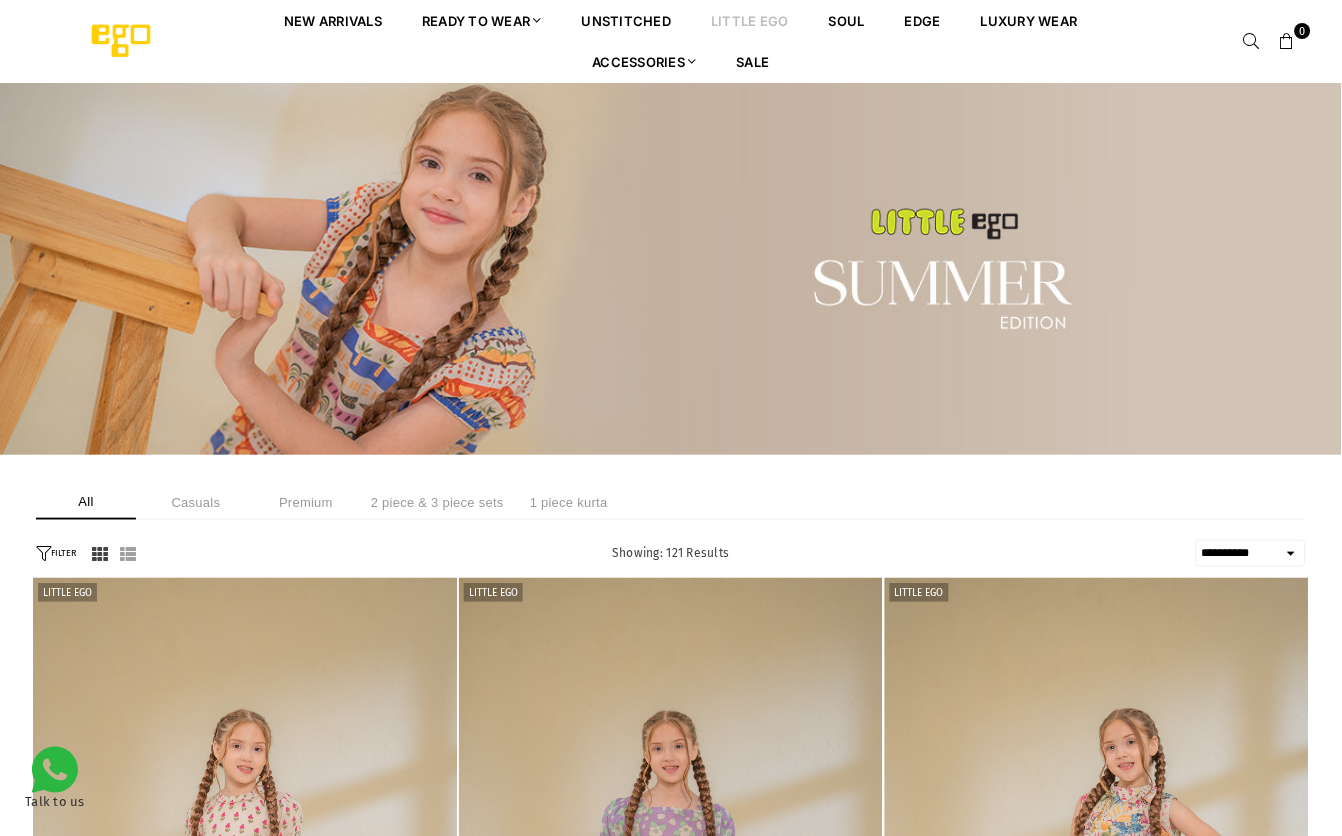 scroll, scrollTop: 0, scrollLeft: 0, axis: both 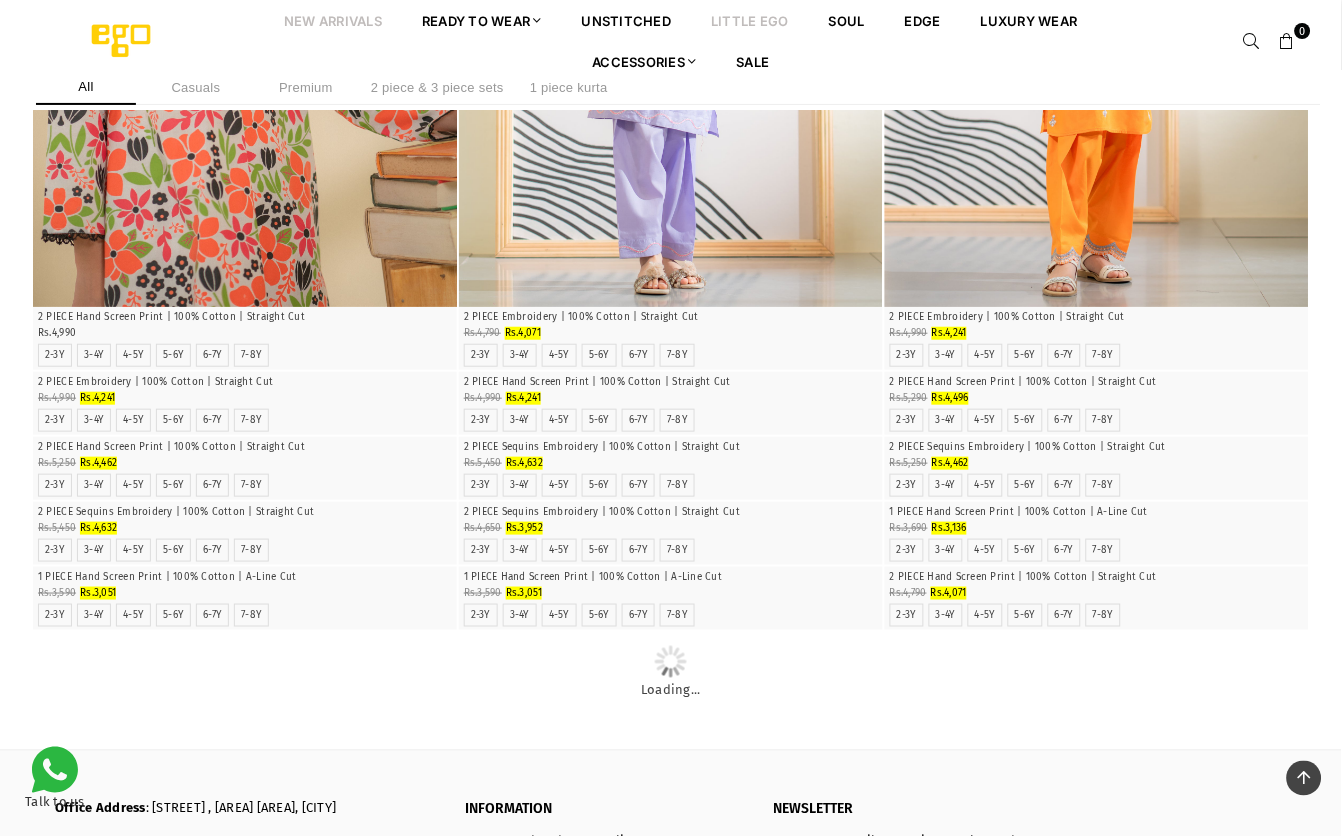 click on "New Arrivals" at bounding box center (333, 20) 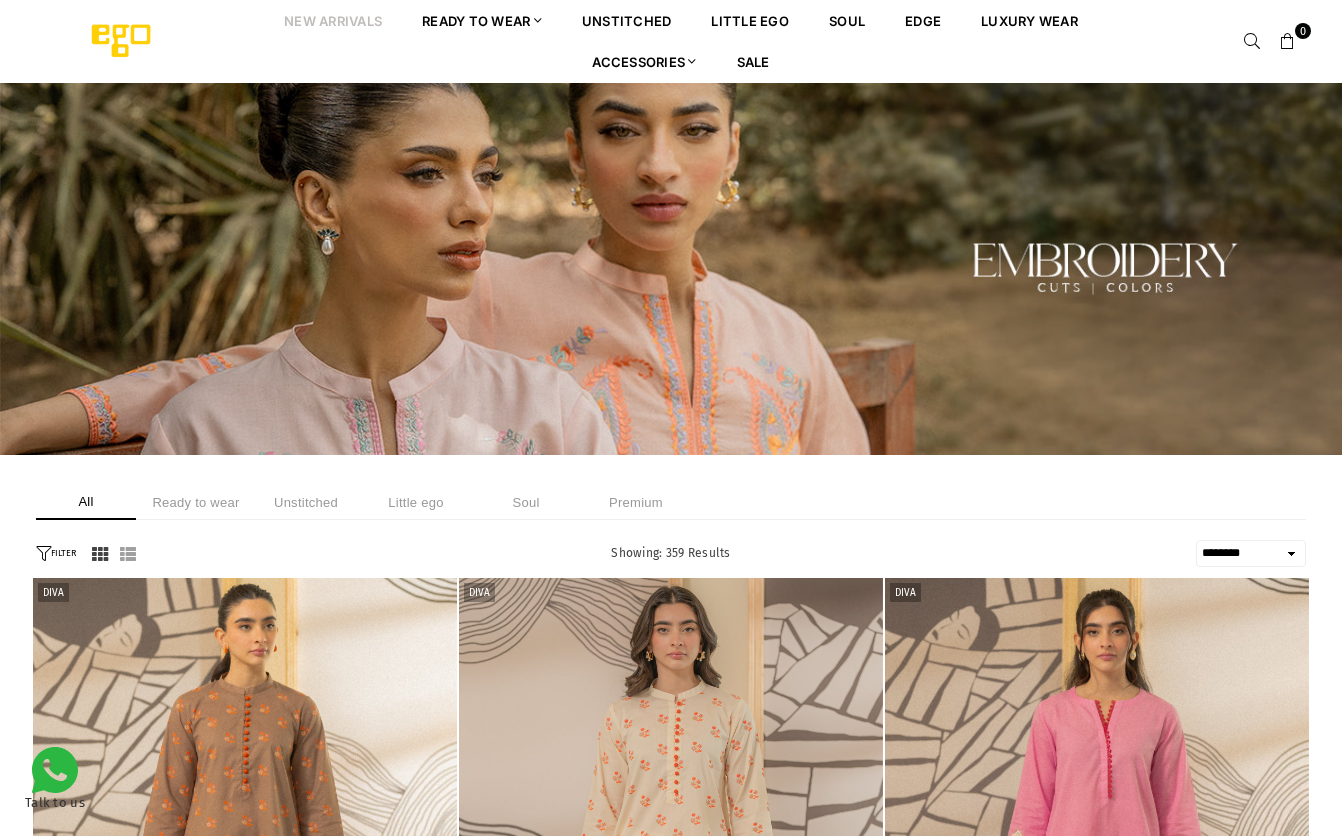 select on "******" 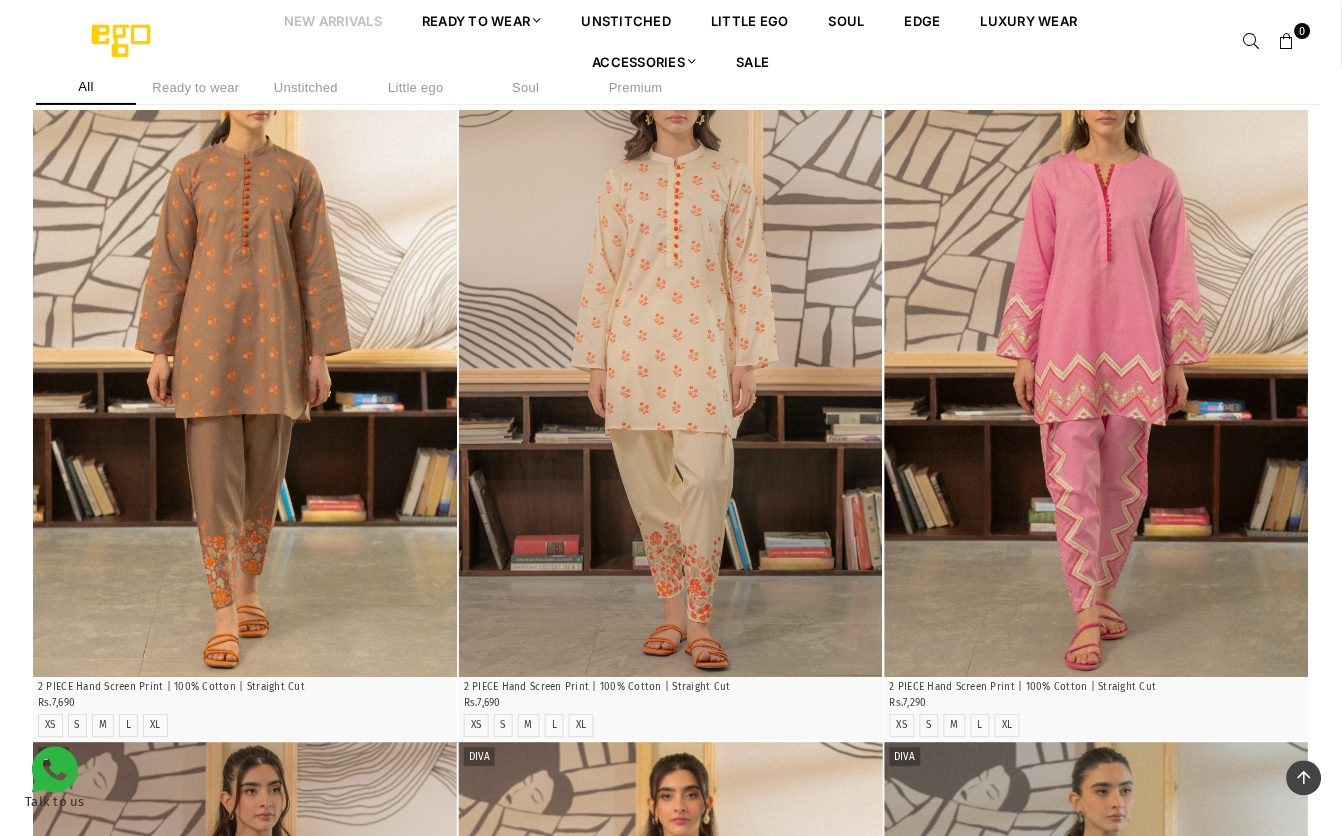 scroll, scrollTop: 480, scrollLeft: 0, axis: vertical 